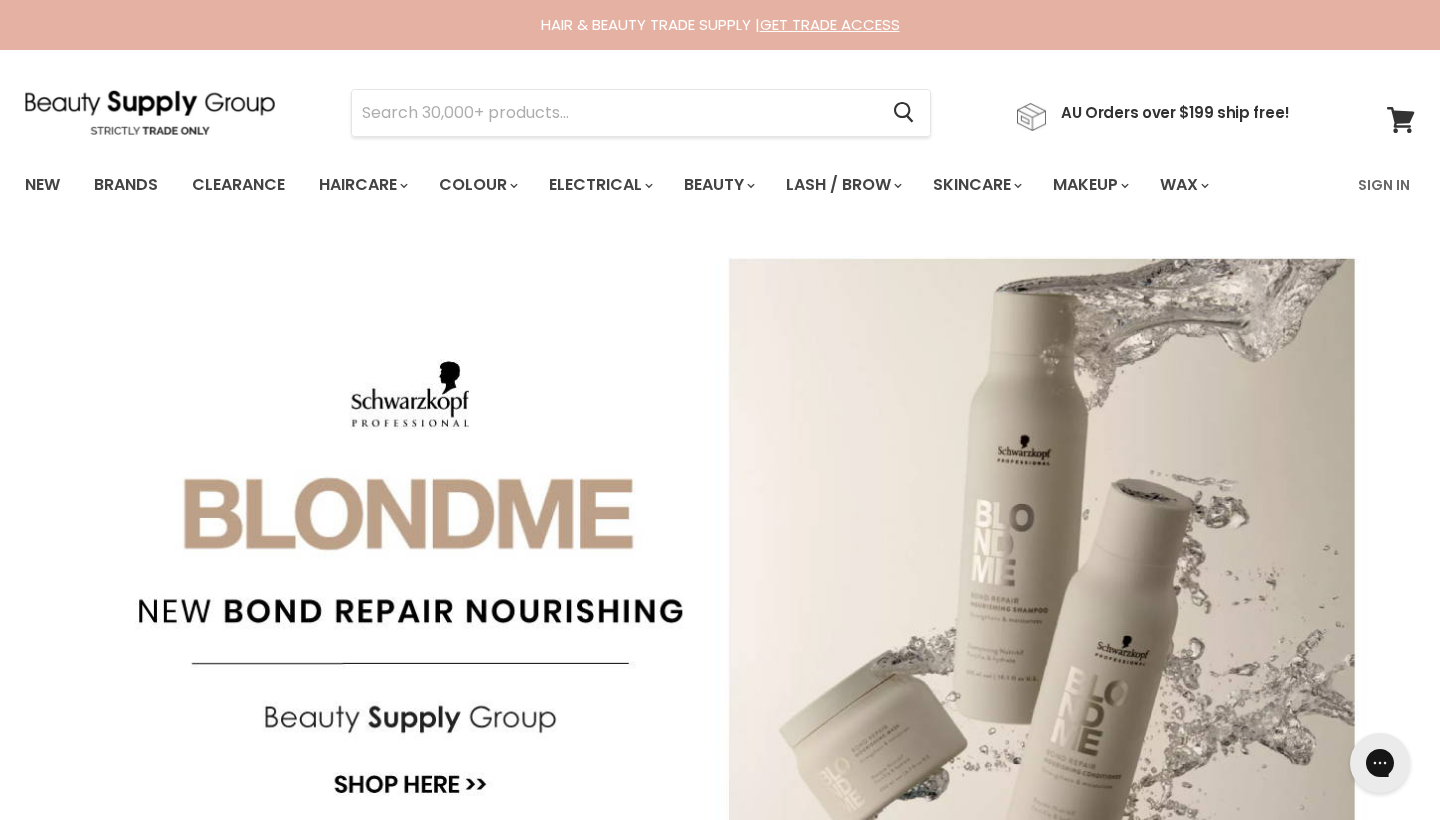 scroll, scrollTop: 0, scrollLeft: 0, axis: both 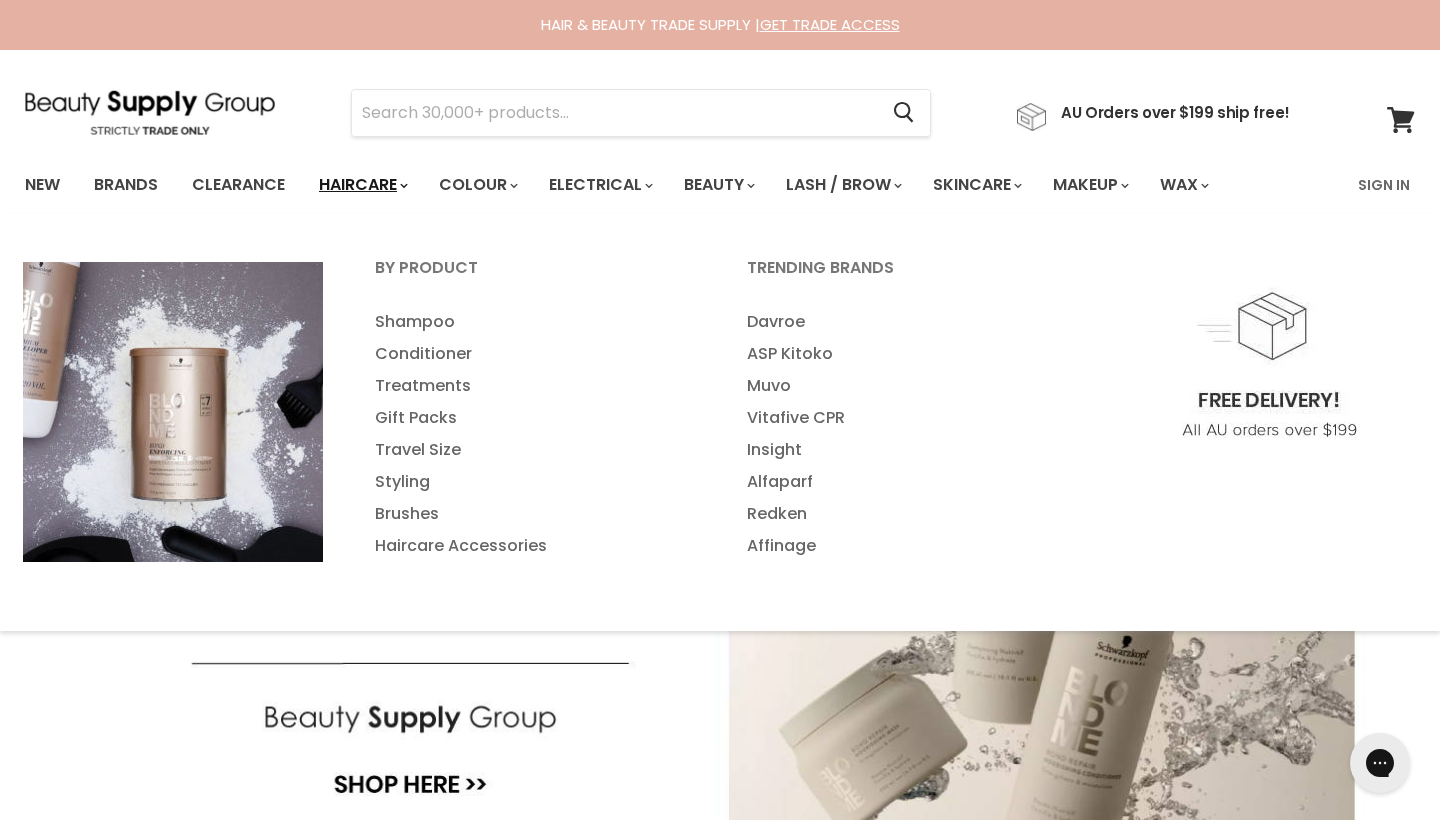 click on "Haircare" at bounding box center [362, 185] 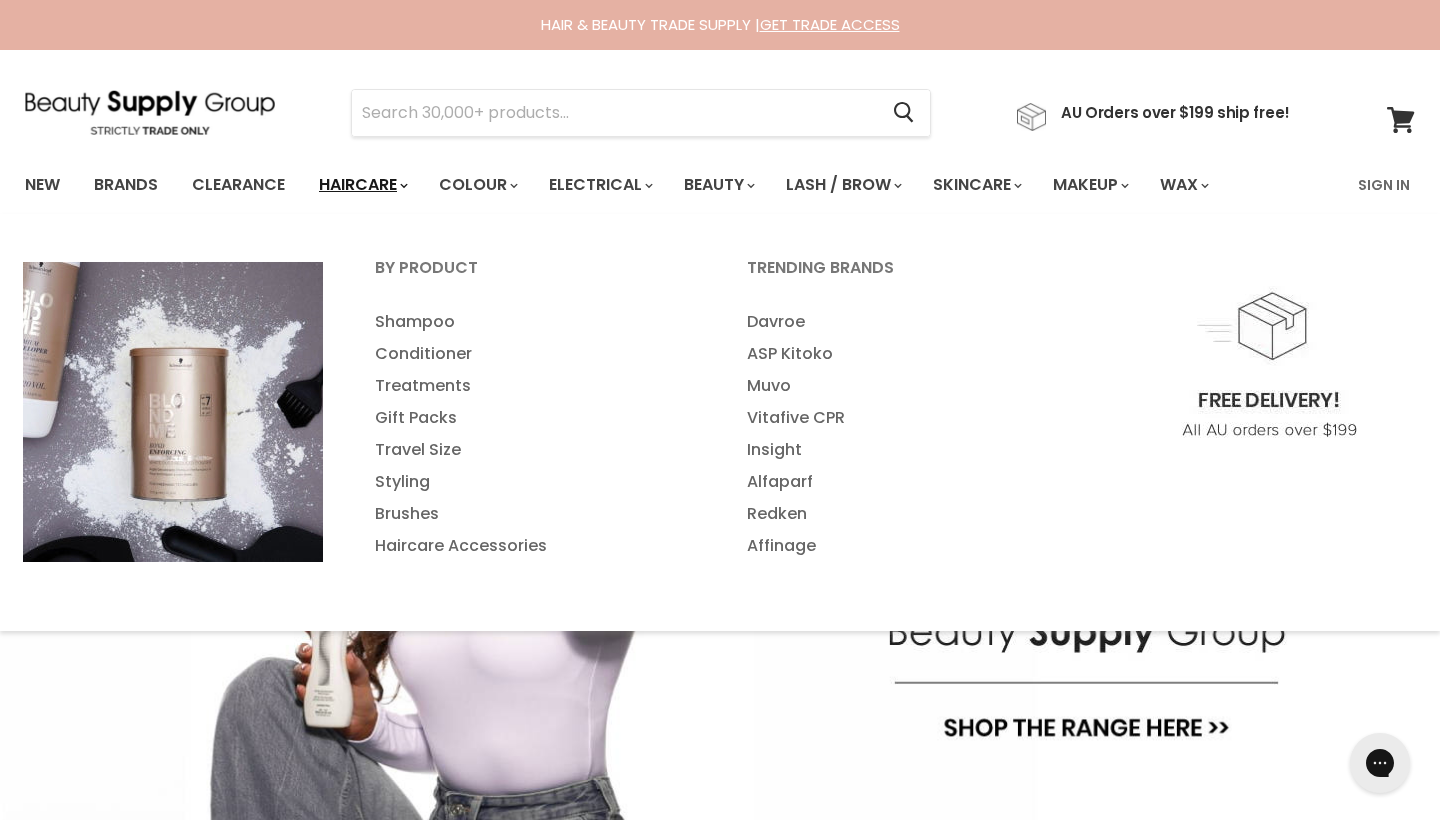 click on "Haircare" at bounding box center (362, 185) 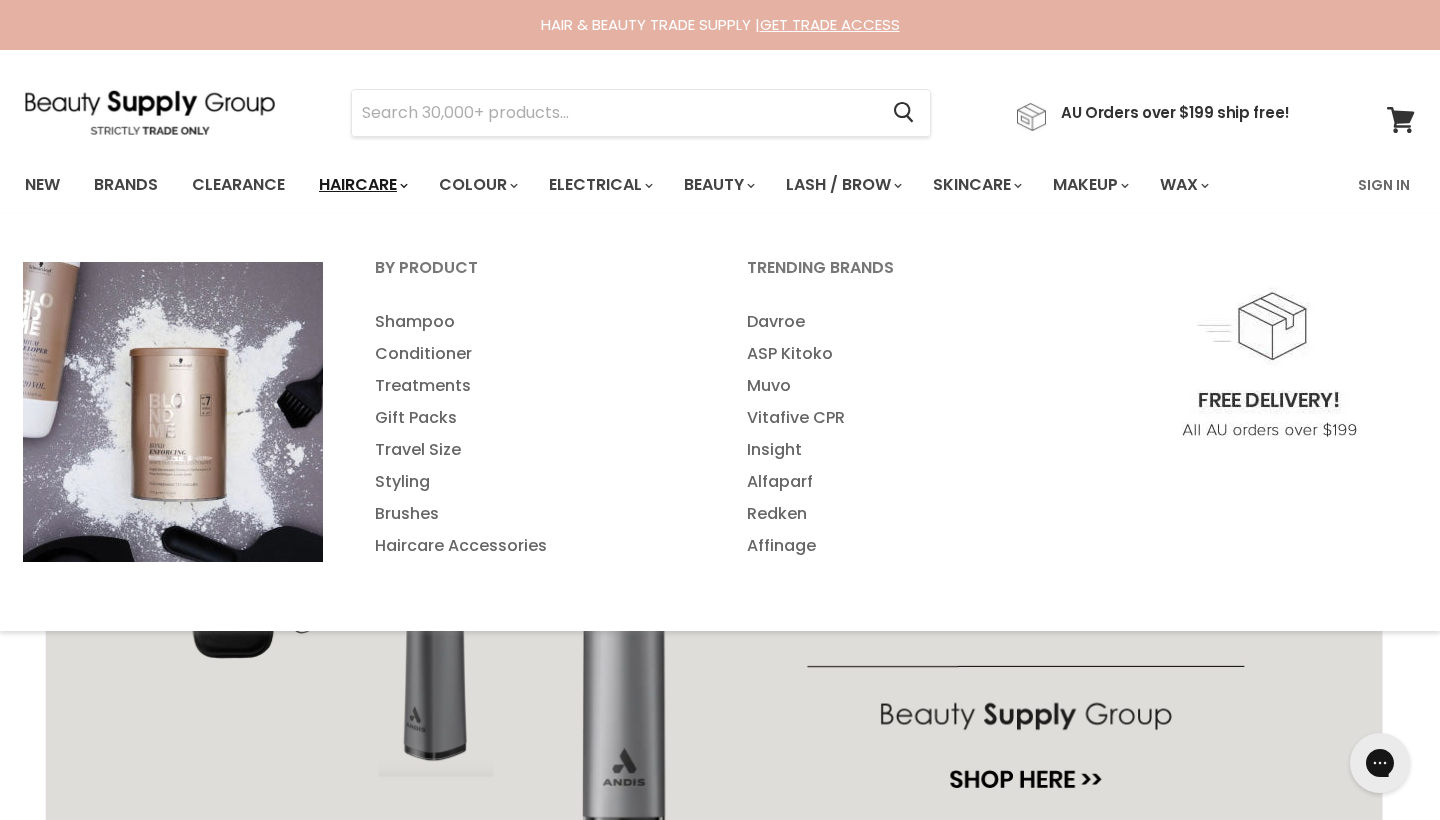 click on "Haircare" at bounding box center (362, 185) 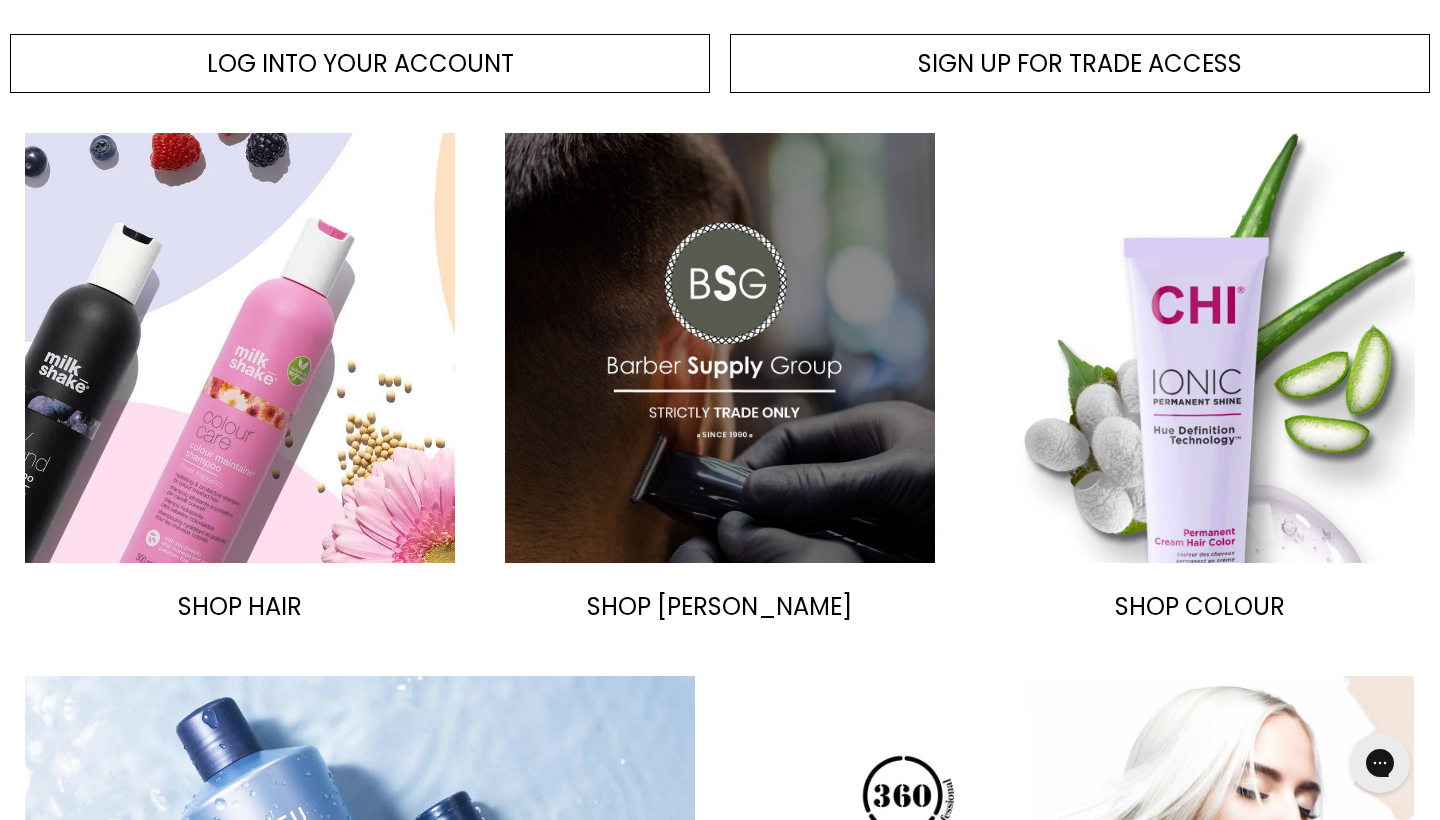 scroll, scrollTop: 926, scrollLeft: 0, axis: vertical 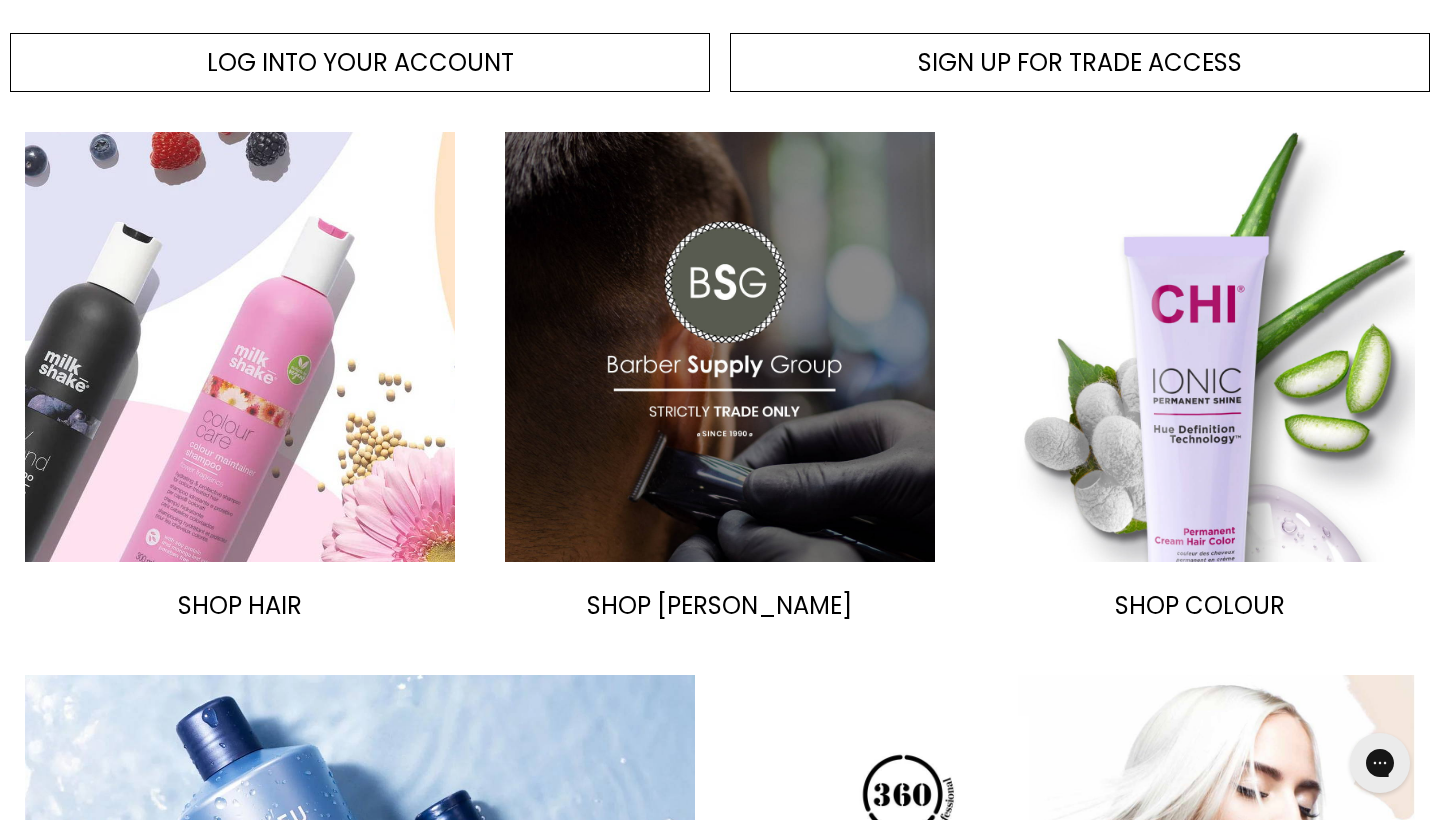 click at bounding box center [240, 347] 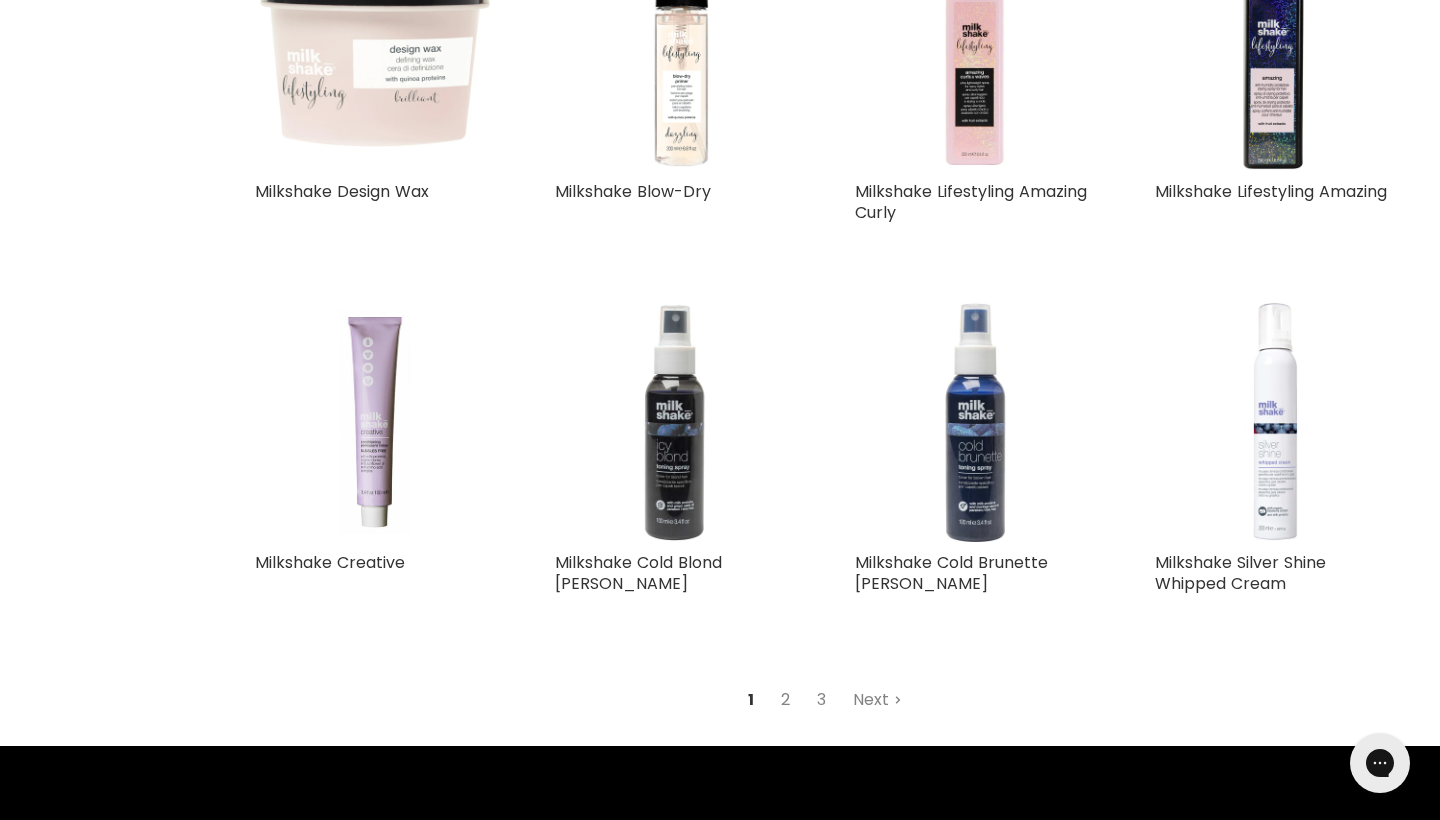 scroll, scrollTop: 4299, scrollLeft: 0, axis: vertical 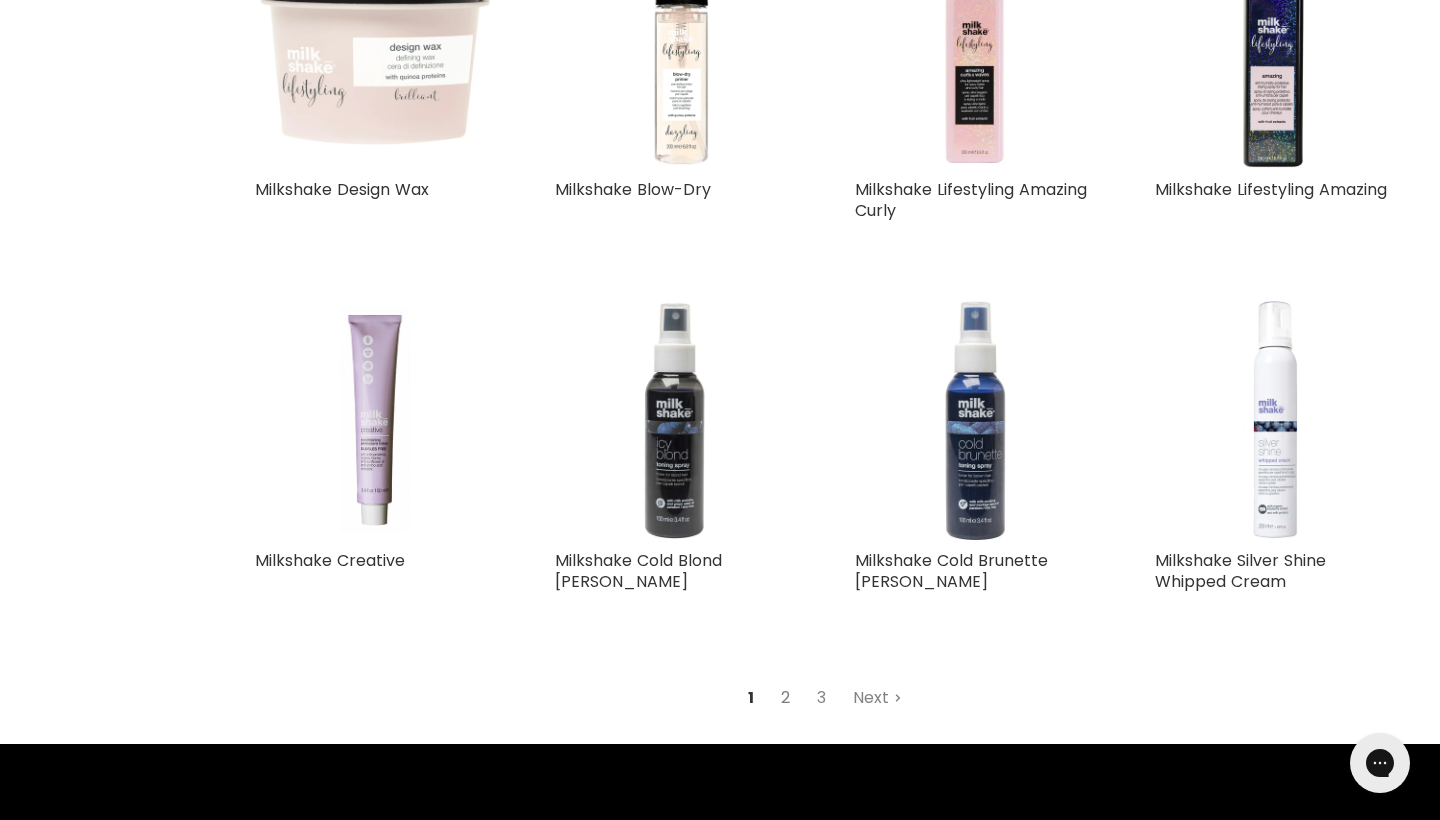 click on "2" at bounding box center (785, 698) 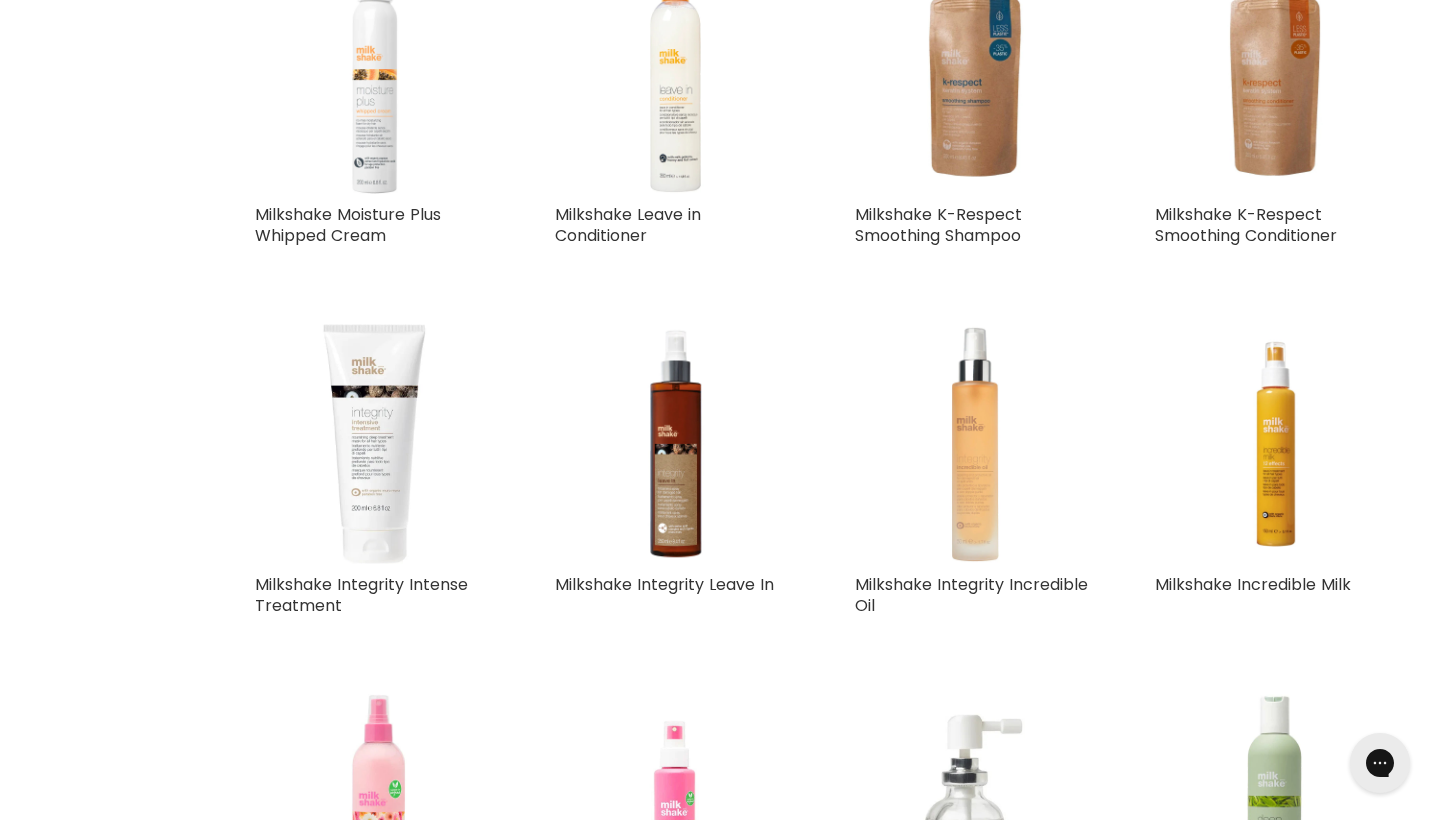 scroll, scrollTop: 1013, scrollLeft: 1, axis: both 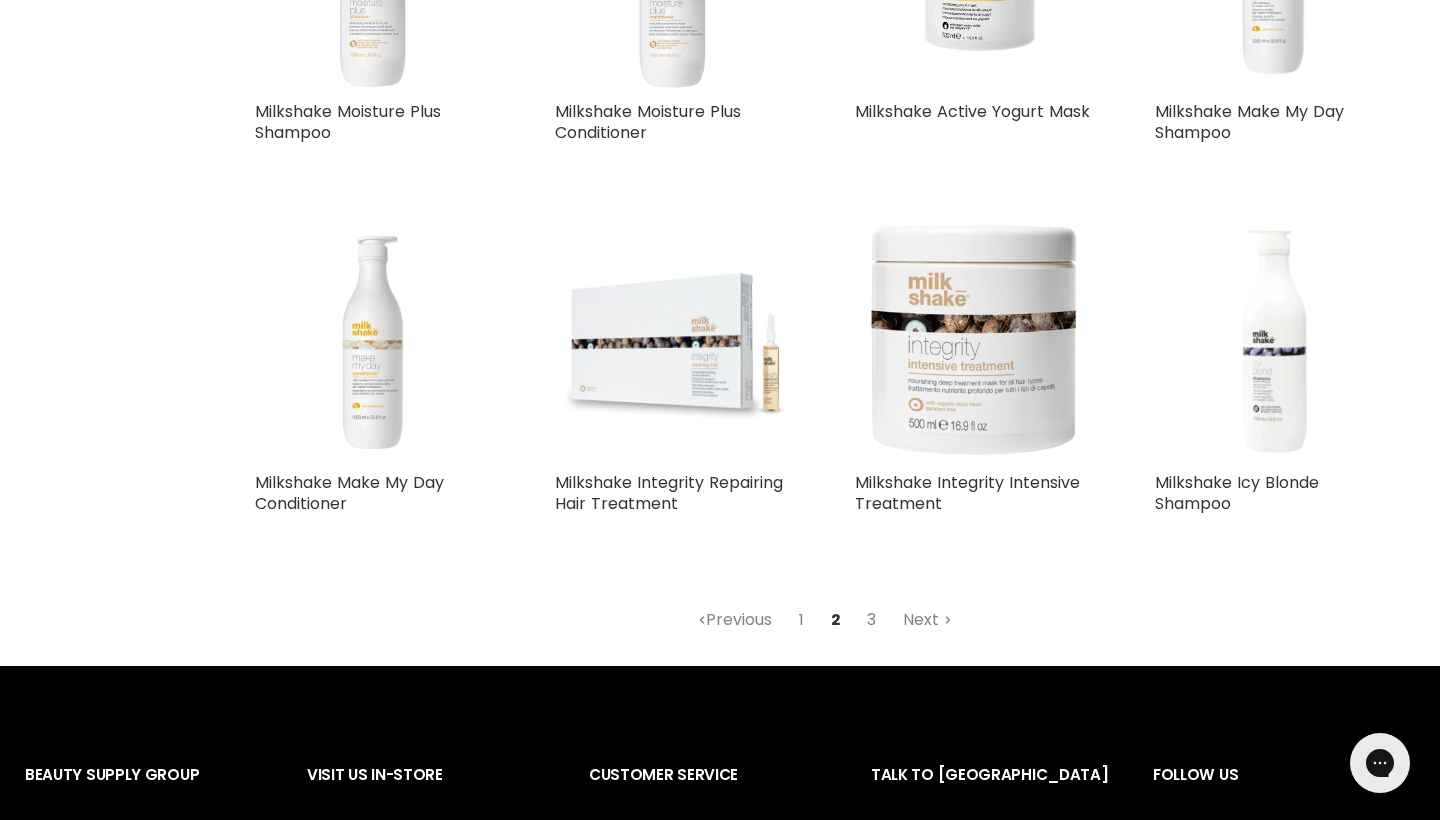 click on "3" at bounding box center (871, 620) 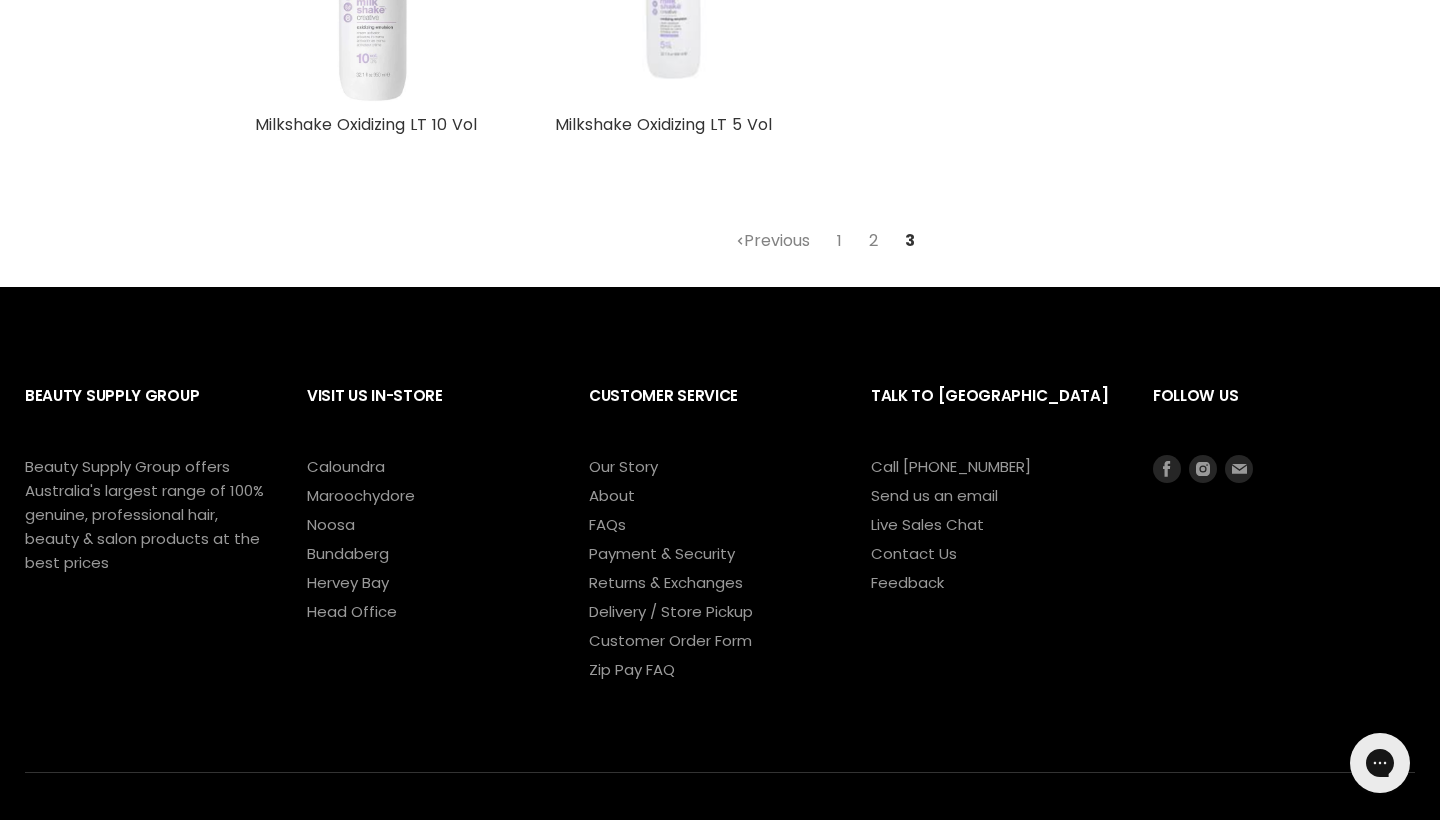 scroll, scrollTop: 2725, scrollLeft: 0, axis: vertical 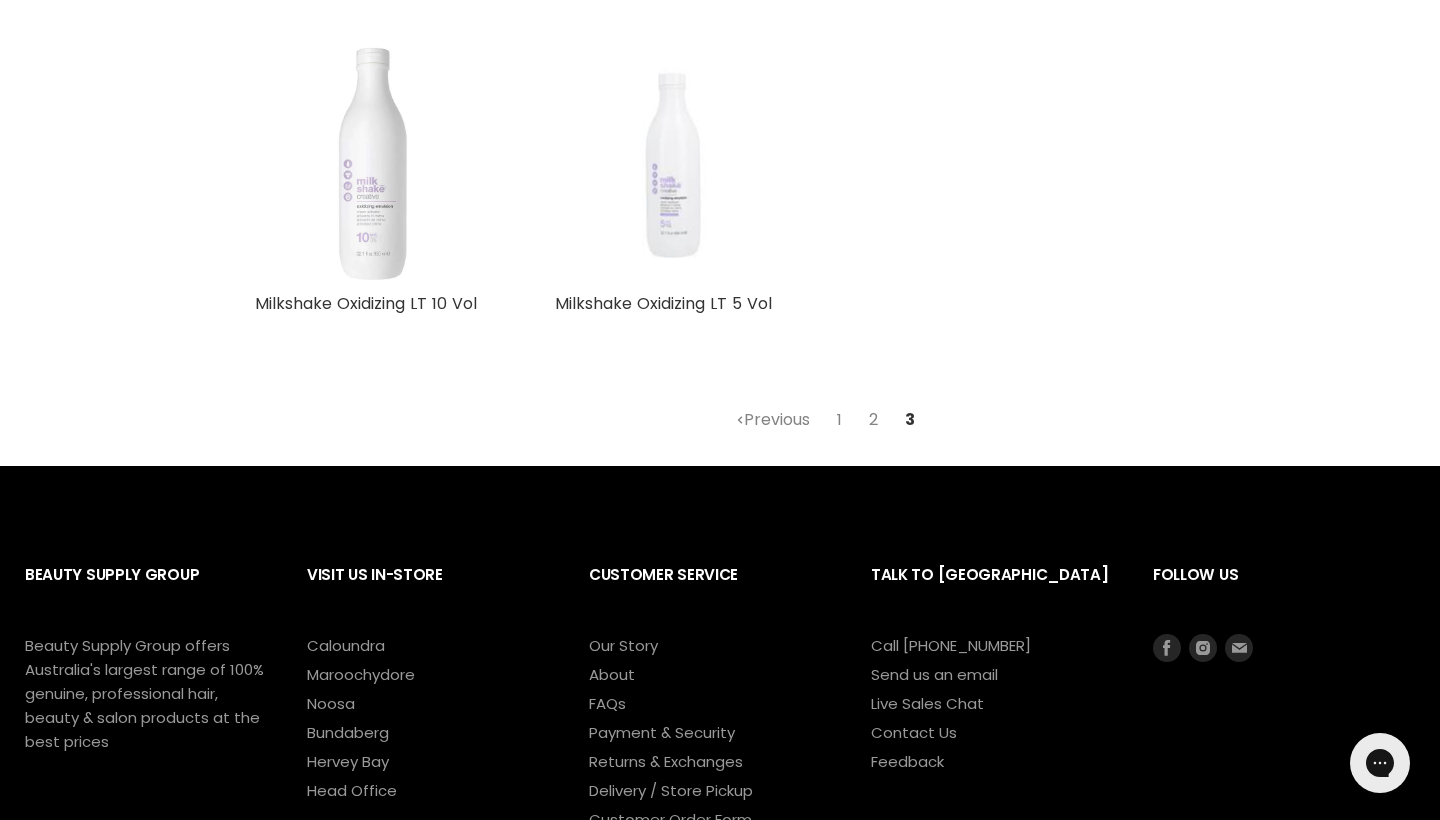 click on "Previous 1 2 3" at bounding box center (825, 420) 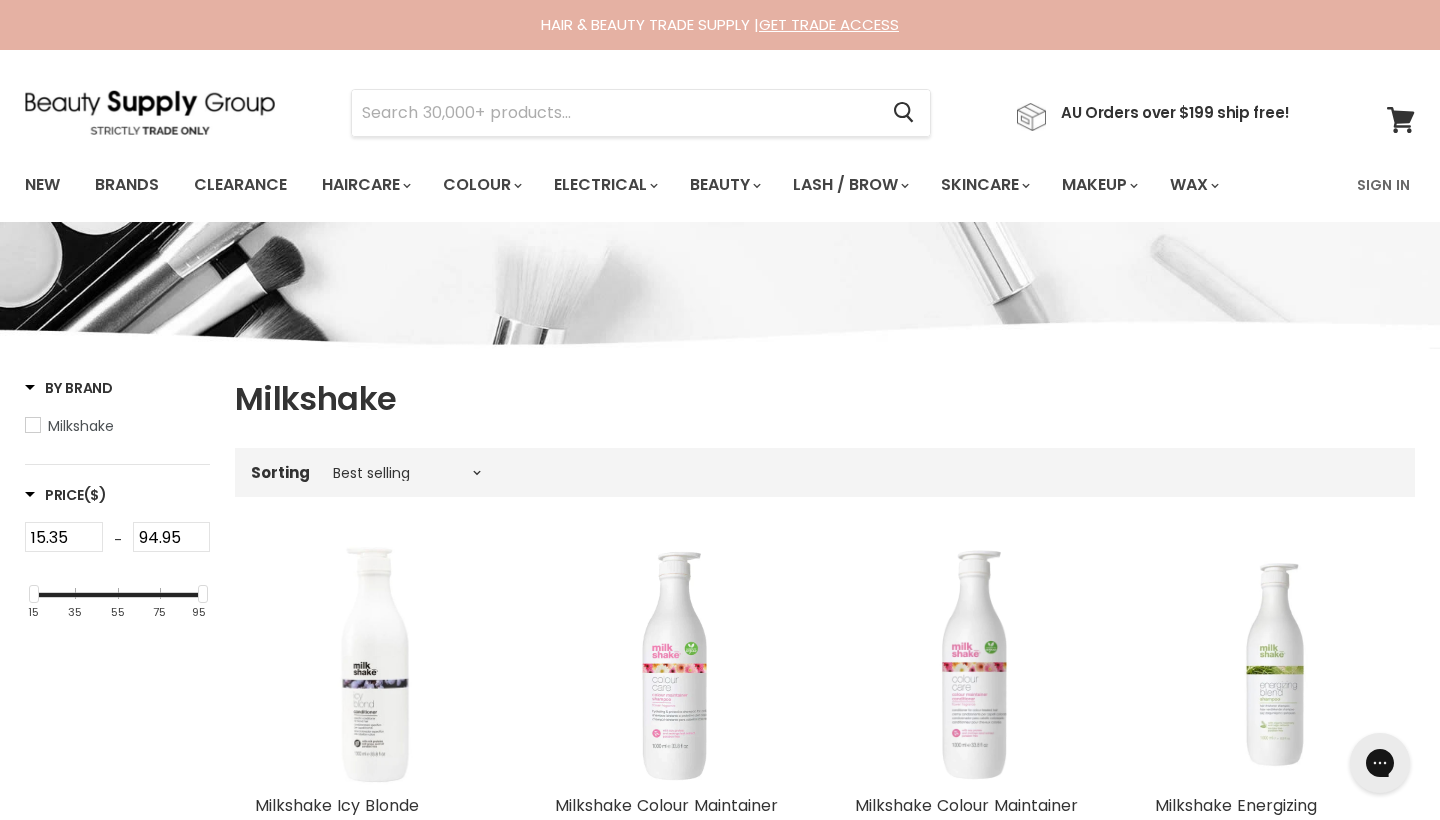 scroll, scrollTop: 0, scrollLeft: 0, axis: both 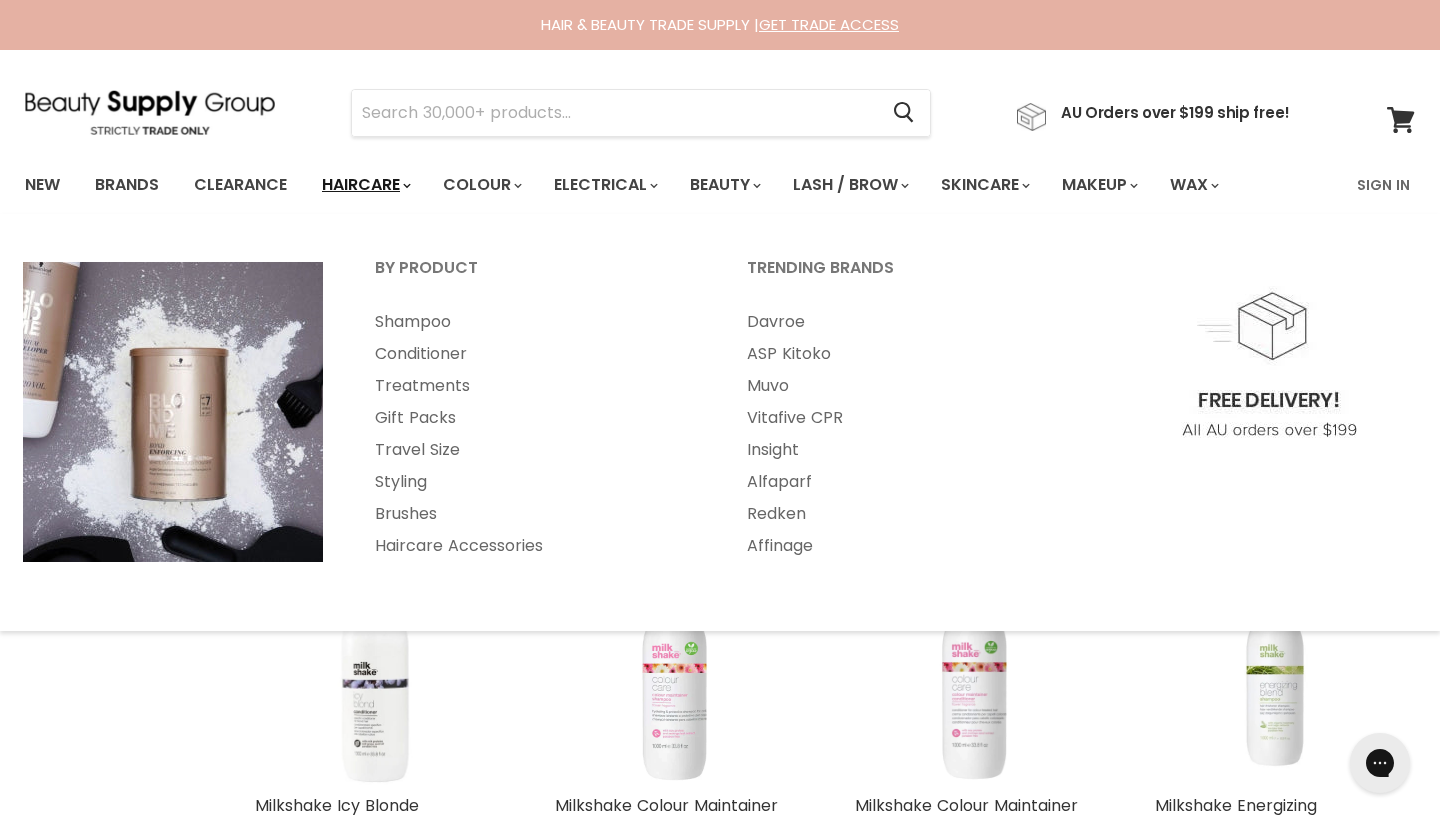 click on "Haircare" at bounding box center (365, 185) 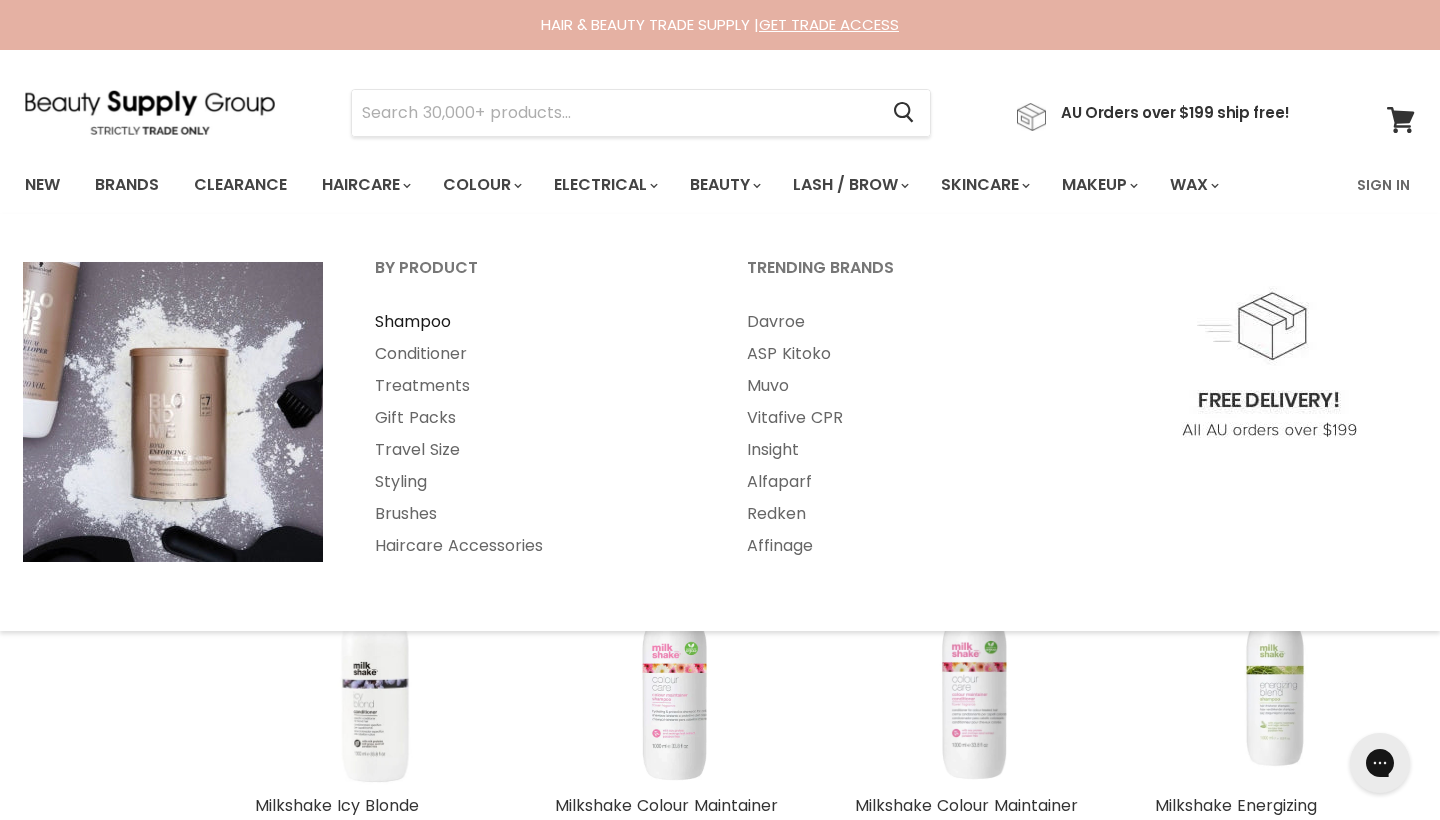 click on "Shampoo" at bounding box center [534, 322] 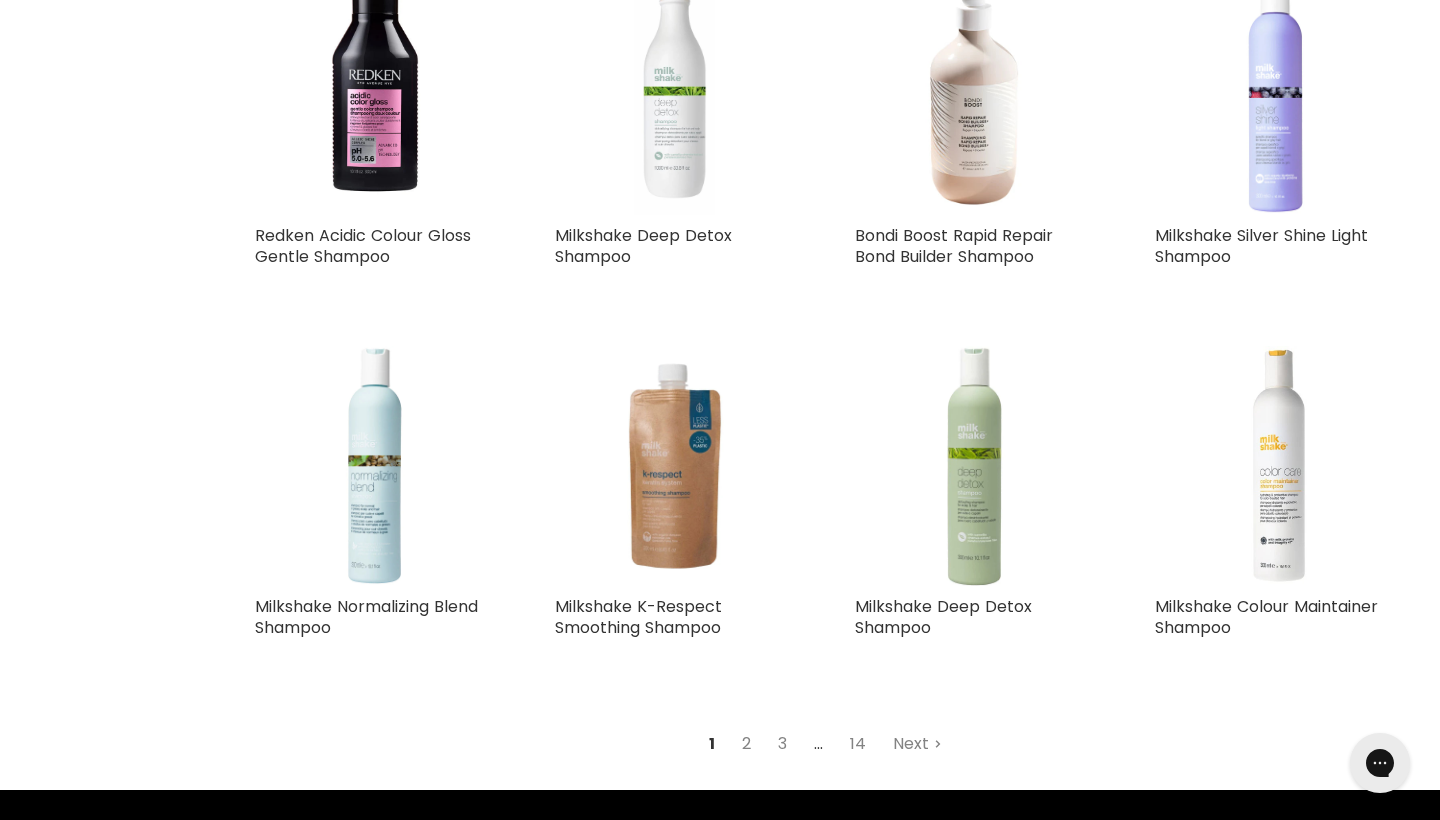 scroll, scrollTop: 4449, scrollLeft: 0, axis: vertical 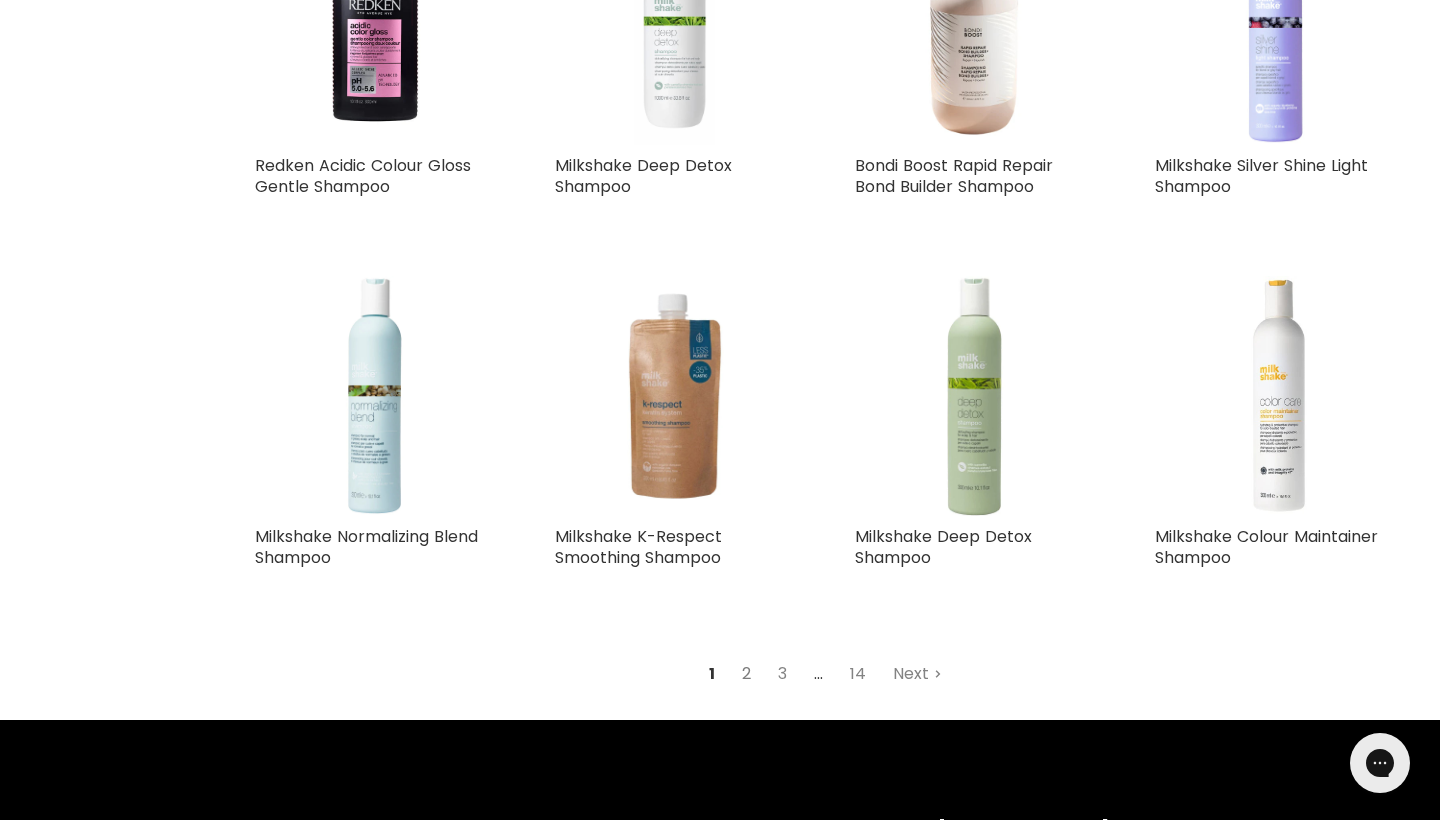 click on "2" at bounding box center [746, 674] 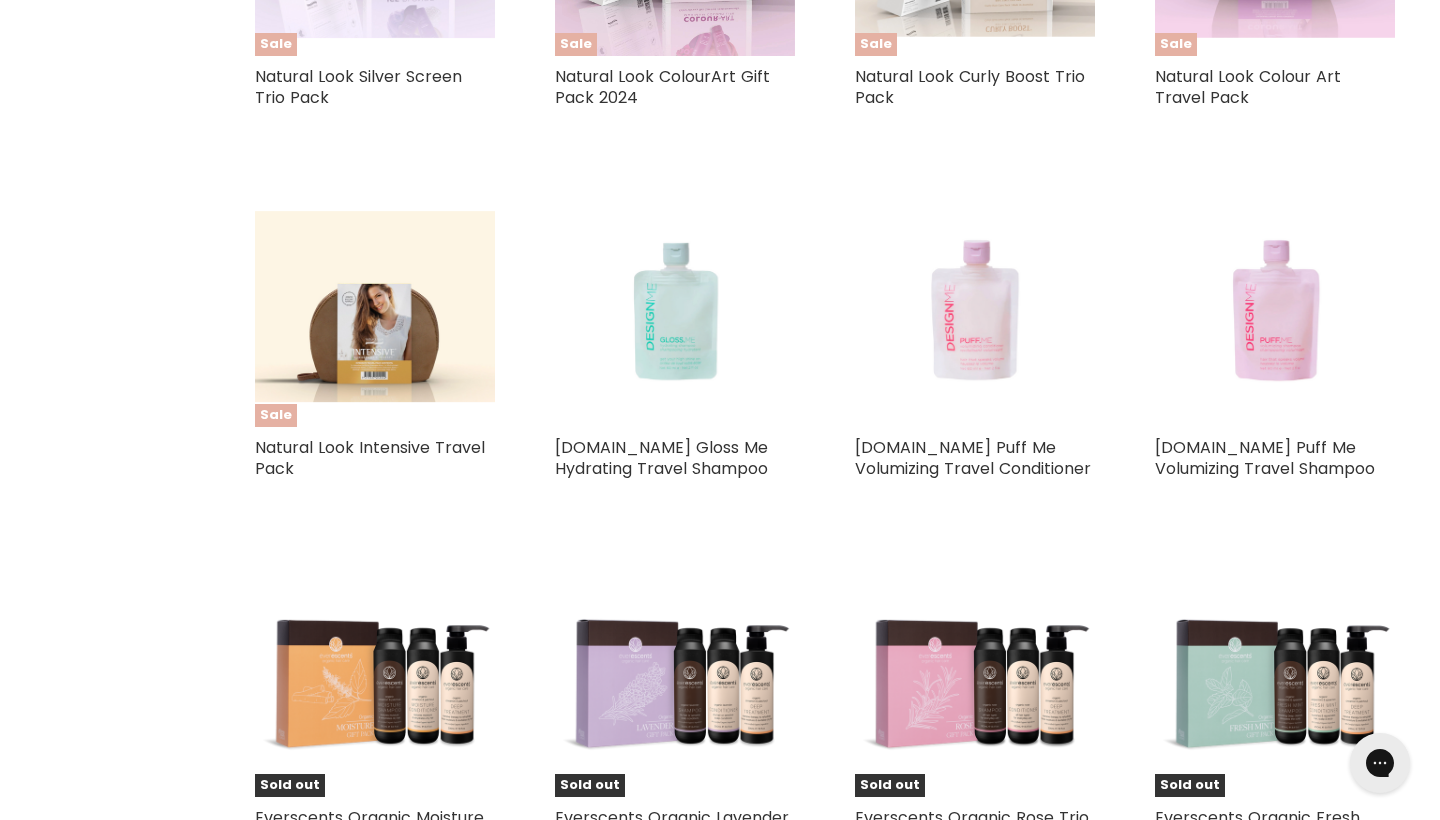 scroll, scrollTop: 3694, scrollLeft: 1, axis: both 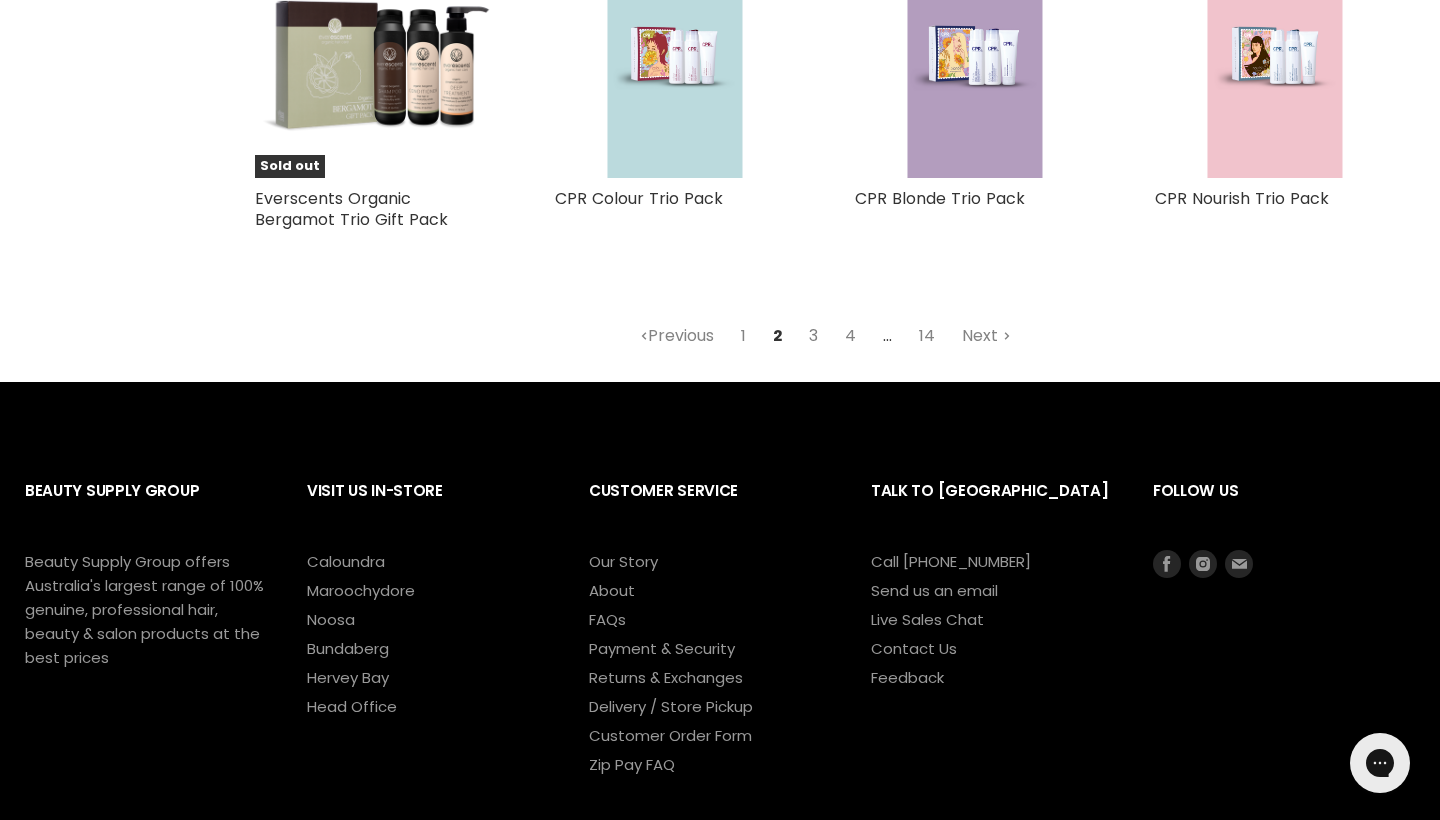 click on "3" at bounding box center [813, 336] 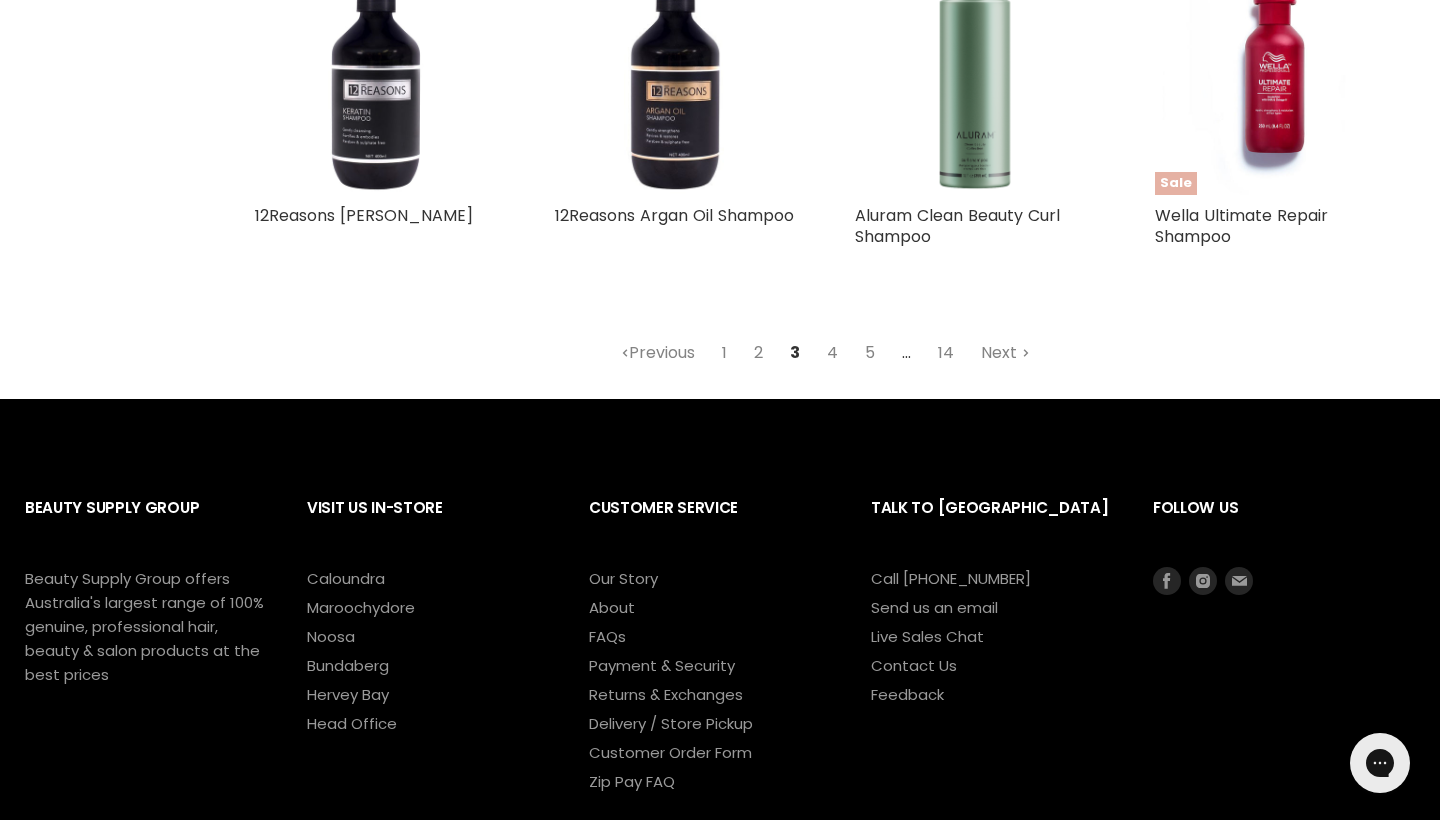 scroll, scrollTop: 4780, scrollLeft: 0, axis: vertical 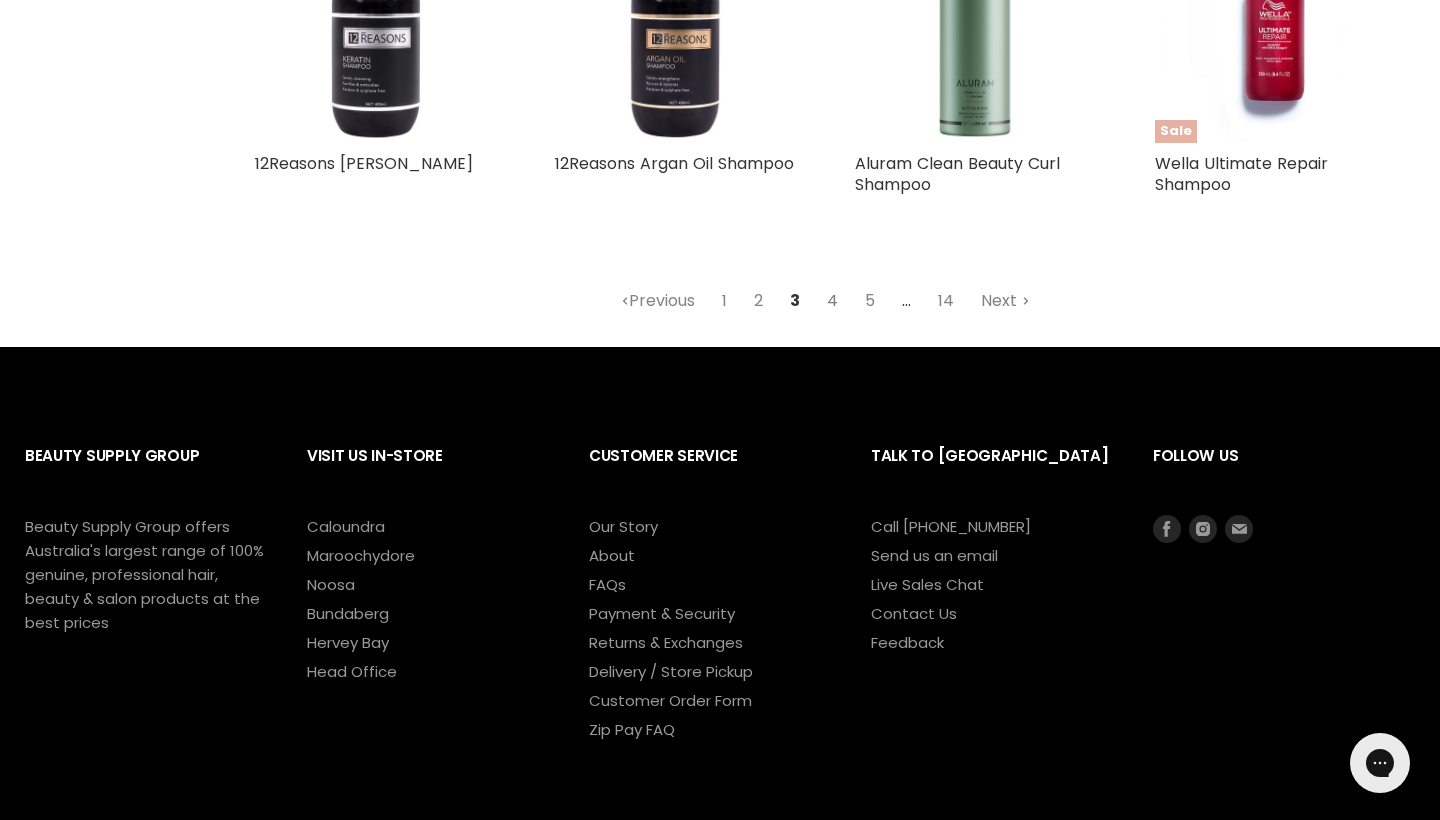 click on "4" at bounding box center (832, 301) 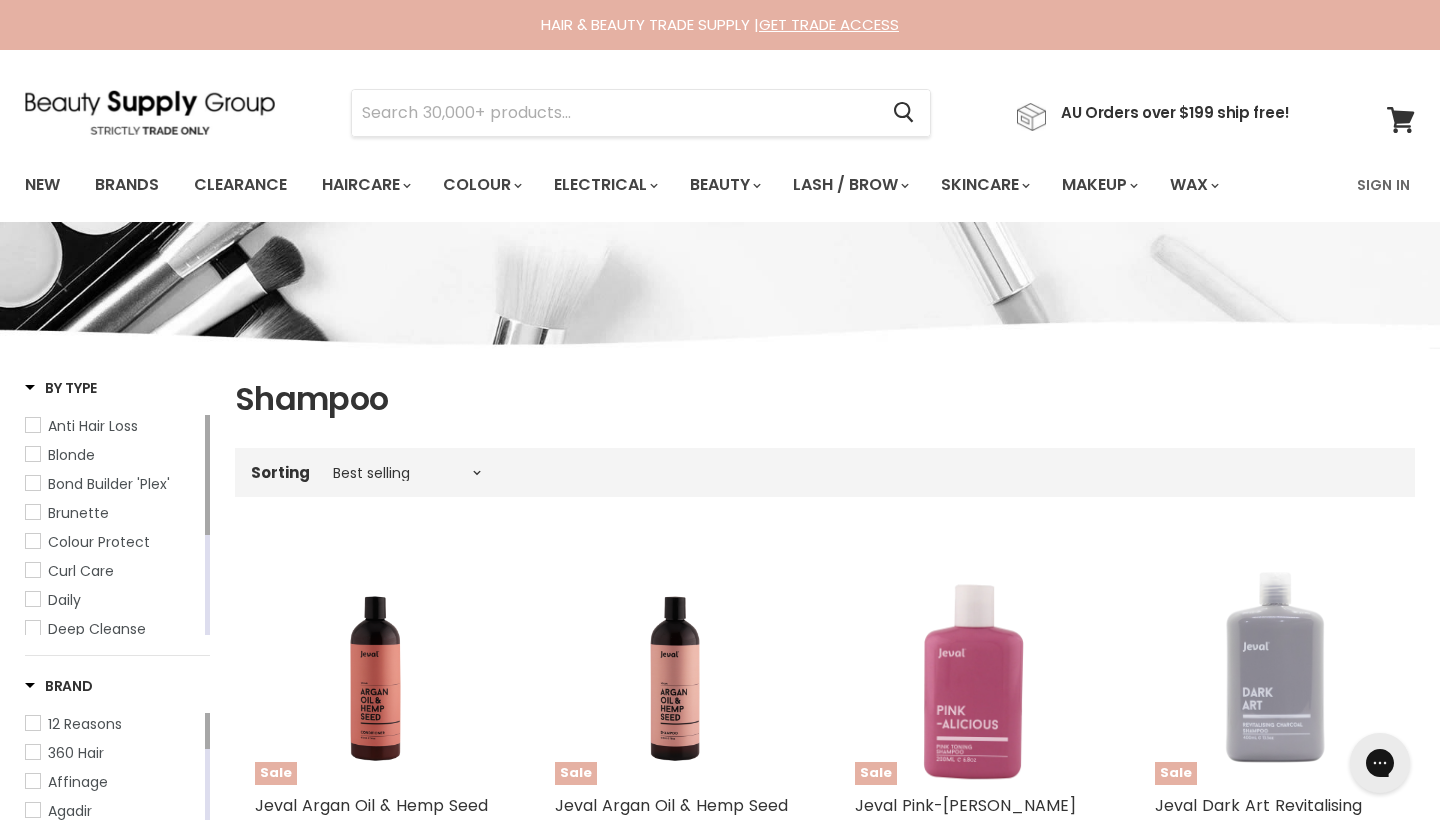 scroll, scrollTop: 0, scrollLeft: 0, axis: both 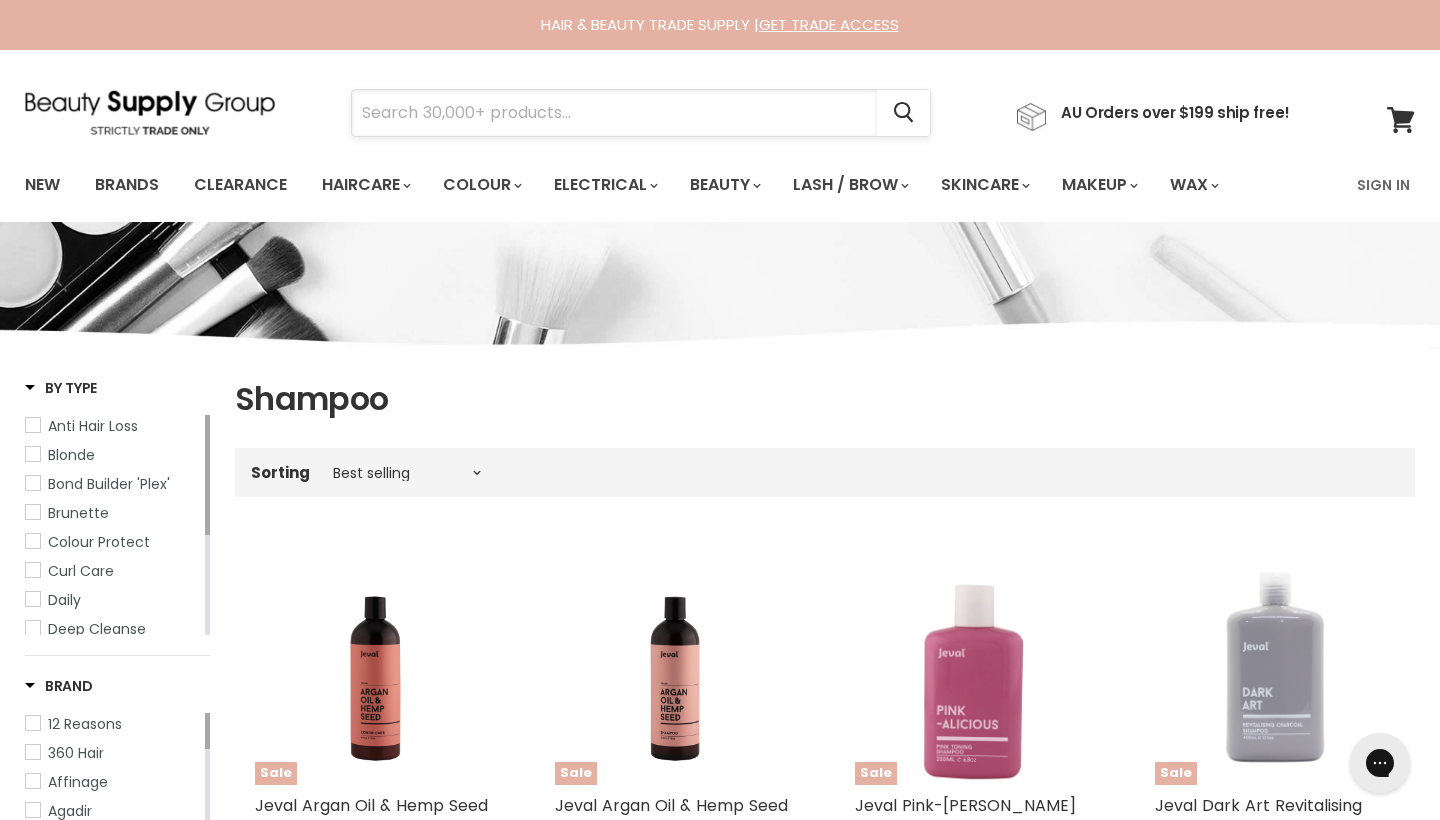 click at bounding box center [614, 113] 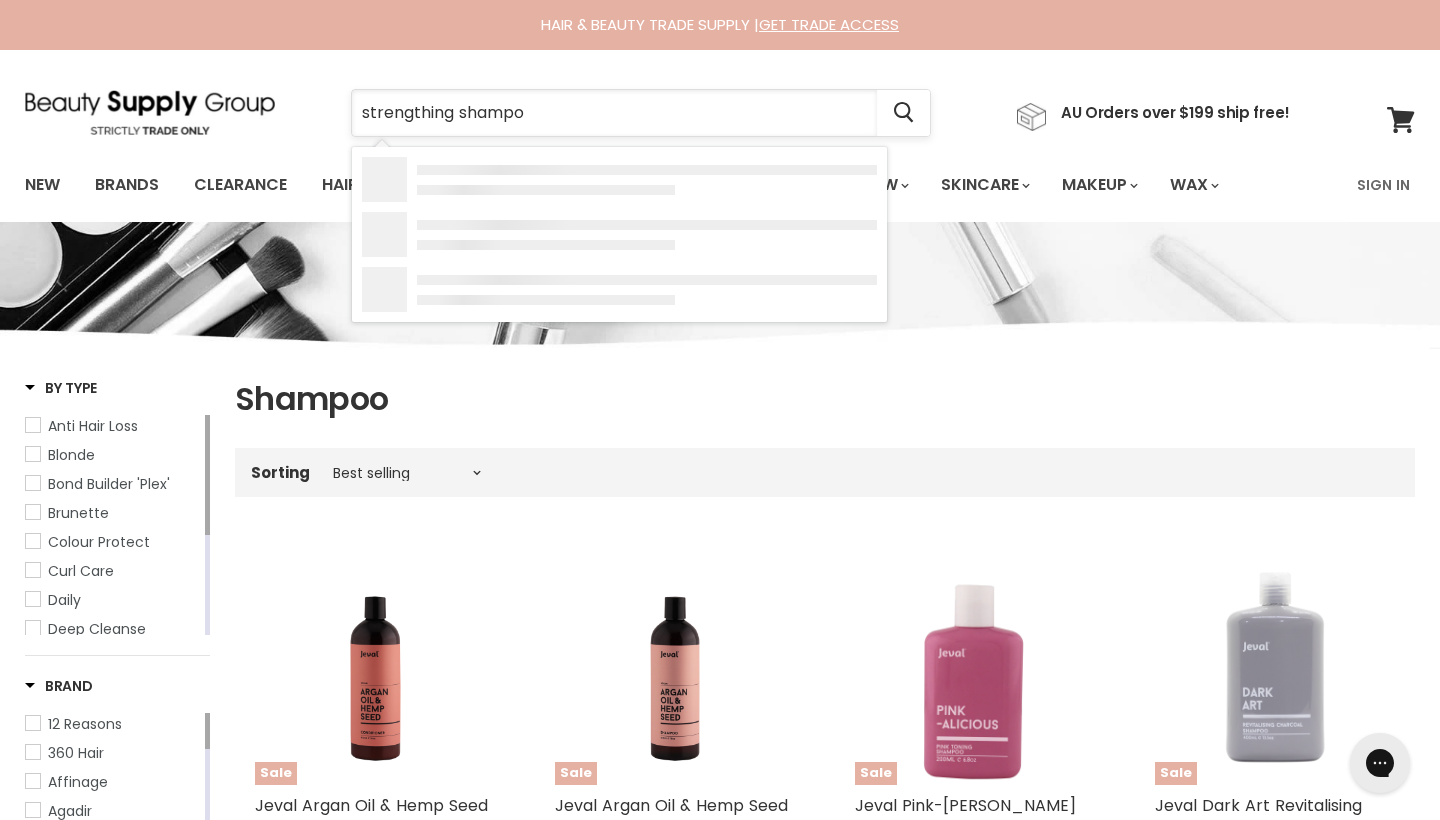 type on "strengthing shampoo" 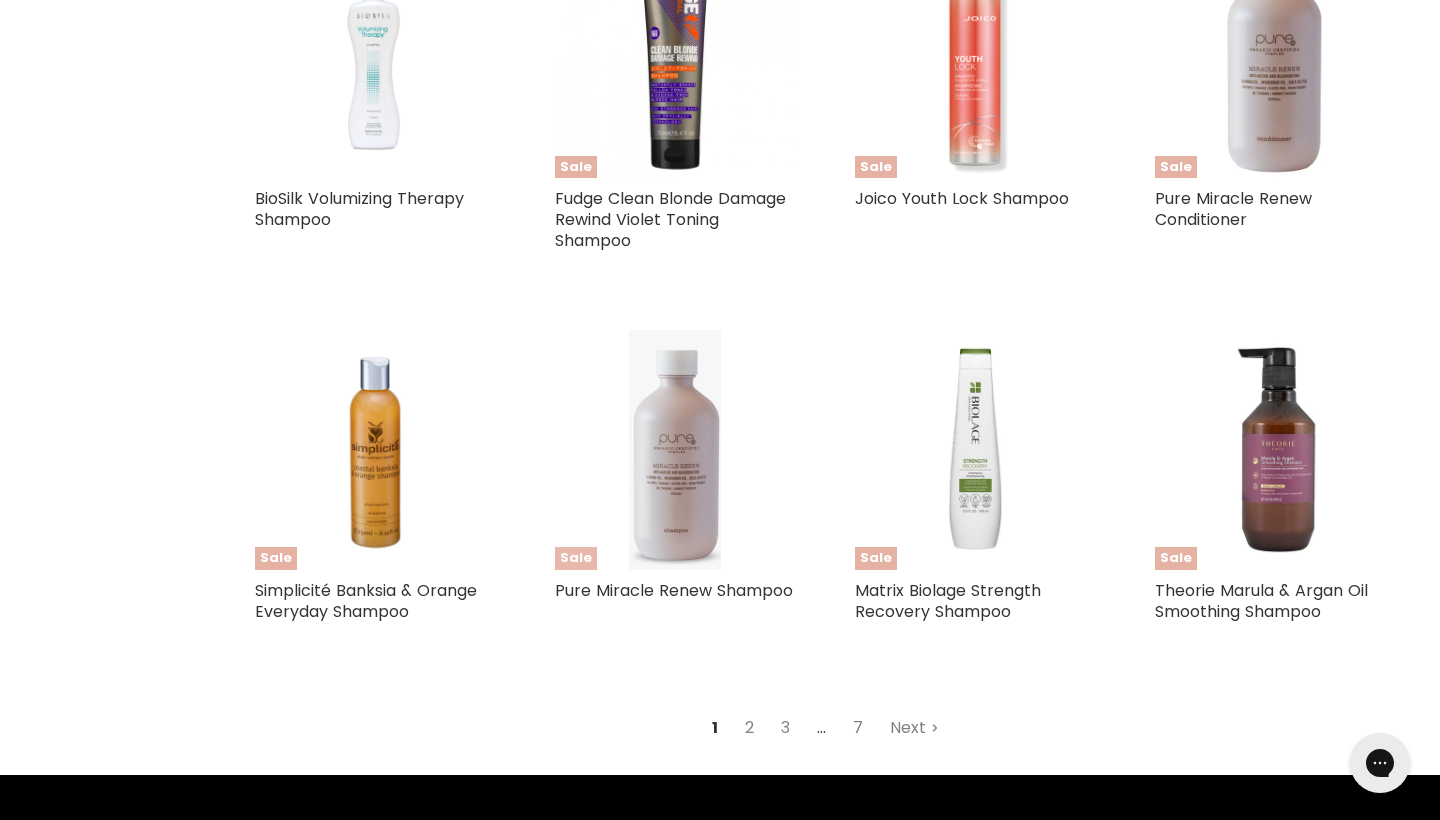 scroll, scrollTop: 2056, scrollLeft: 0, axis: vertical 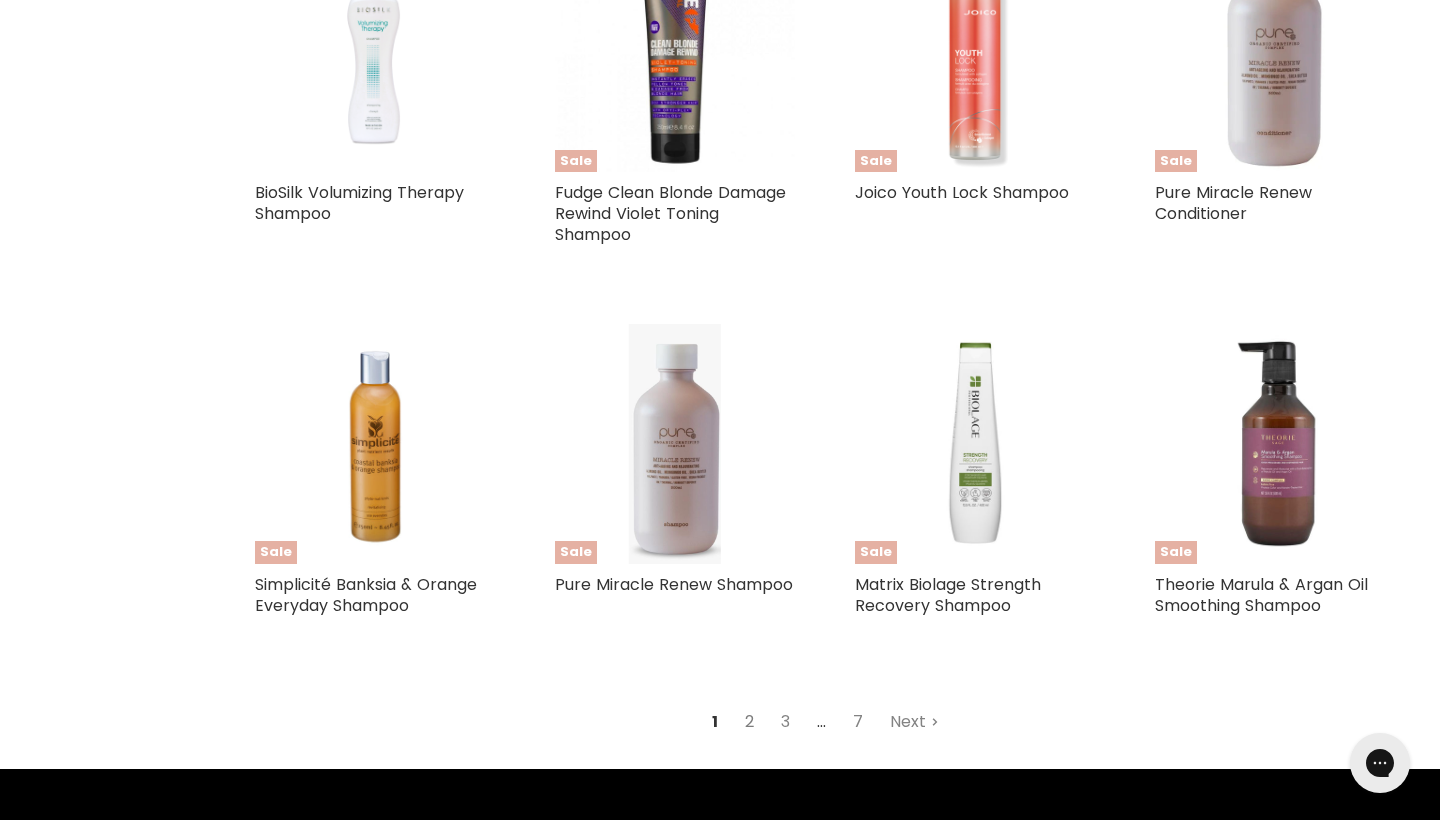 click on "2" at bounding box center (749, 722) 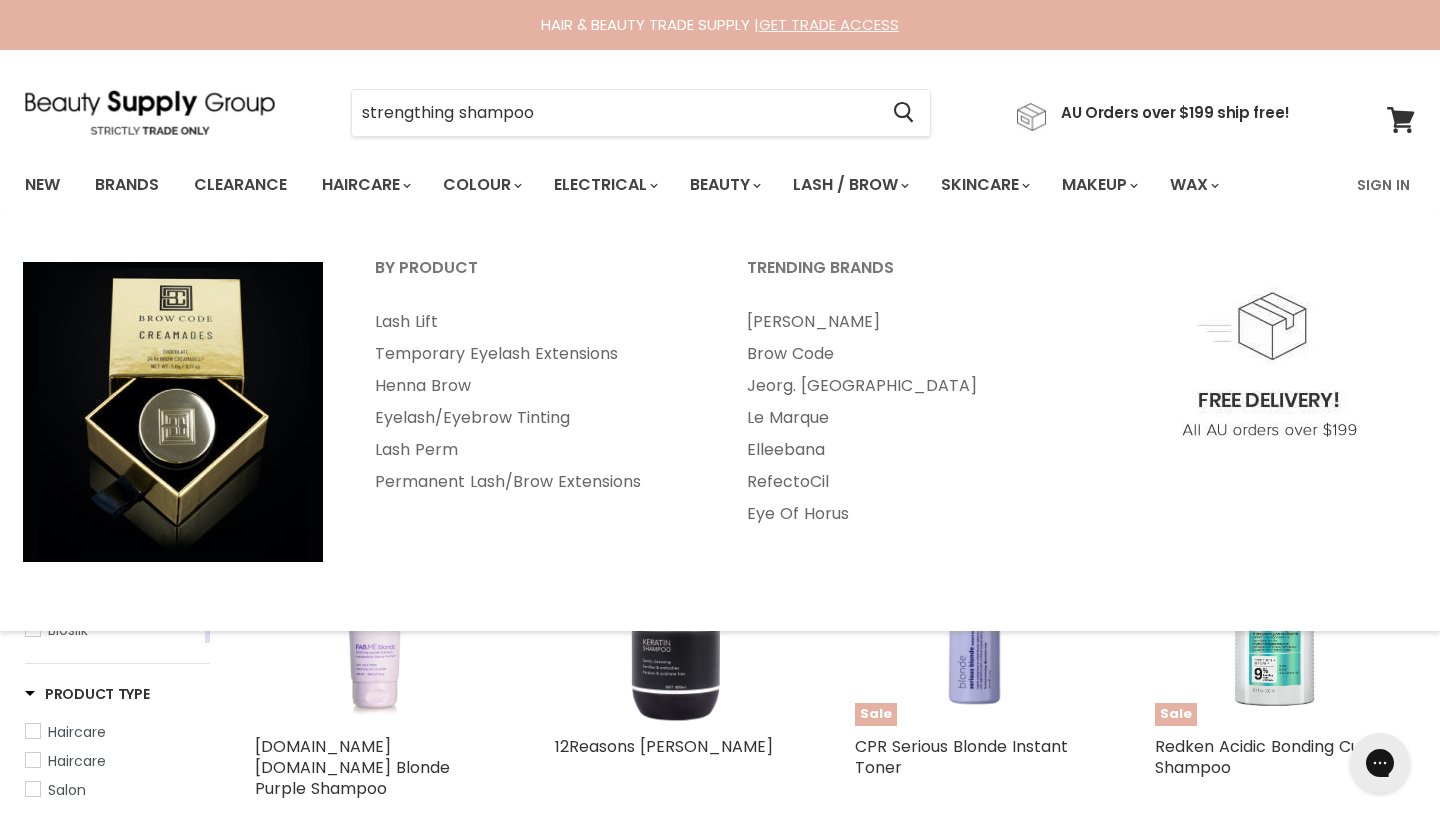 scroll, scrollTop: 0, scrollLeft: 0, axis: both 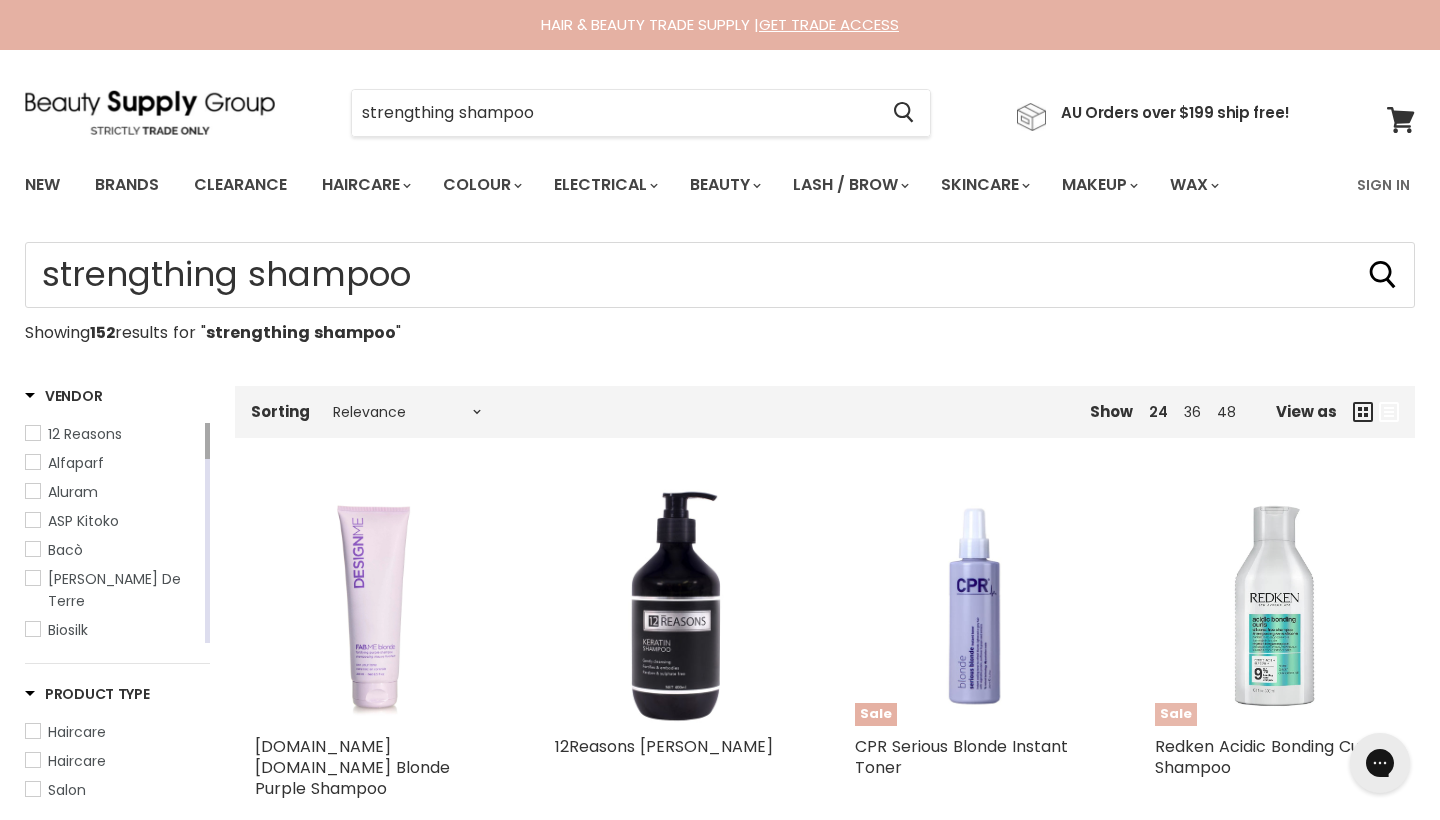 click at bounding box center [1275, 606] 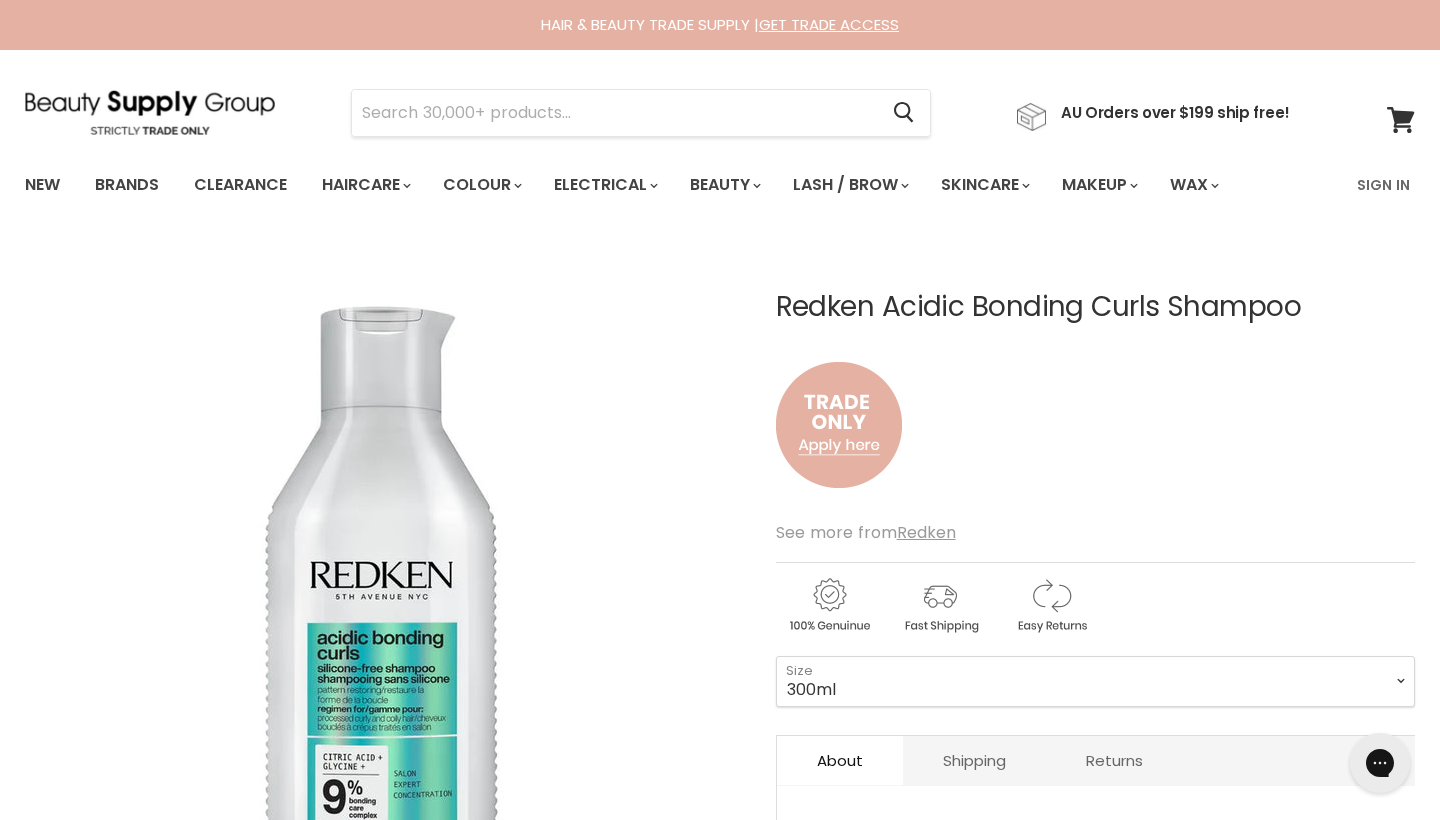 scroll, scrollTop: 0, scrollLeft: 0, axis: both 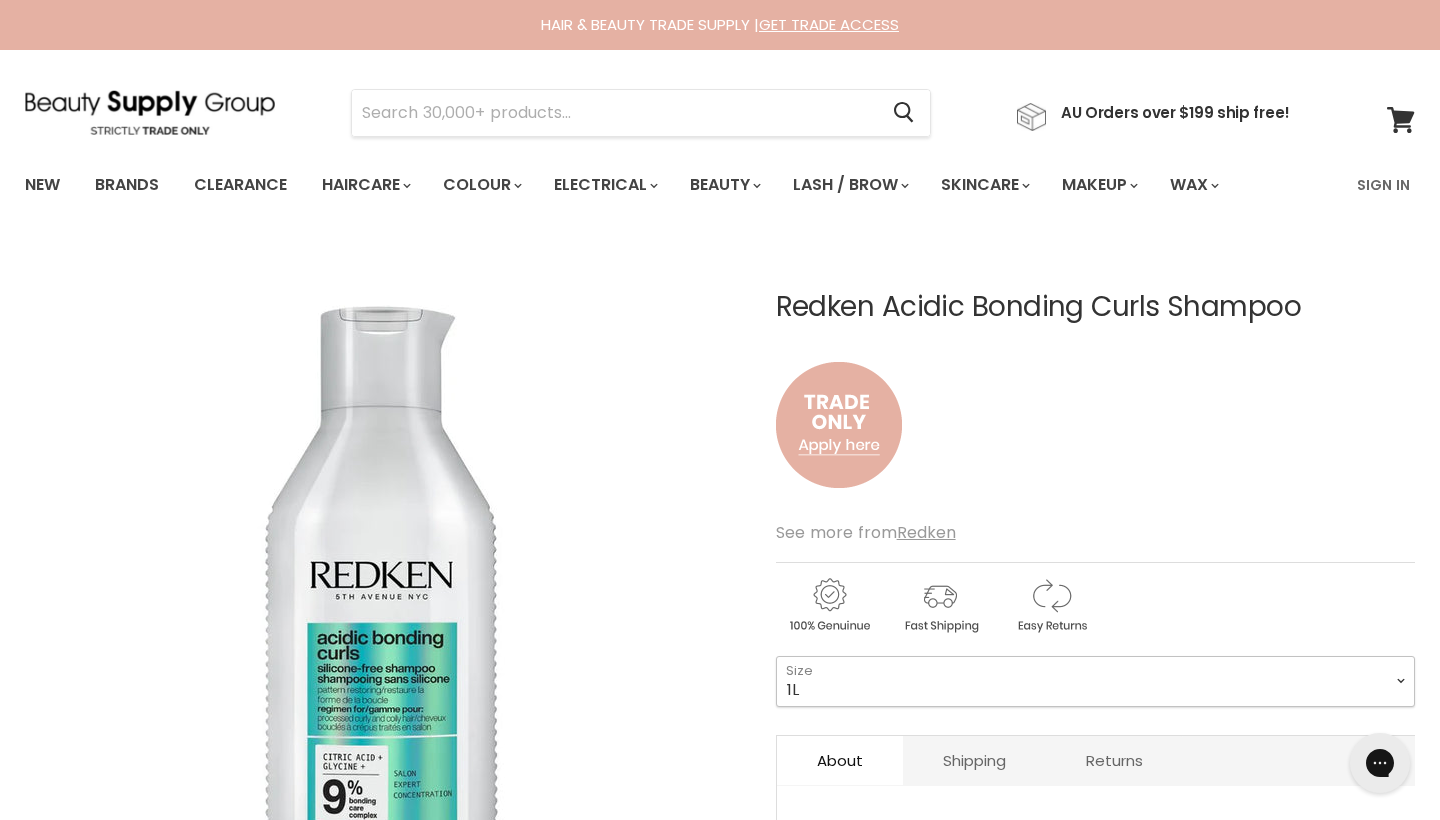 select on "1L" 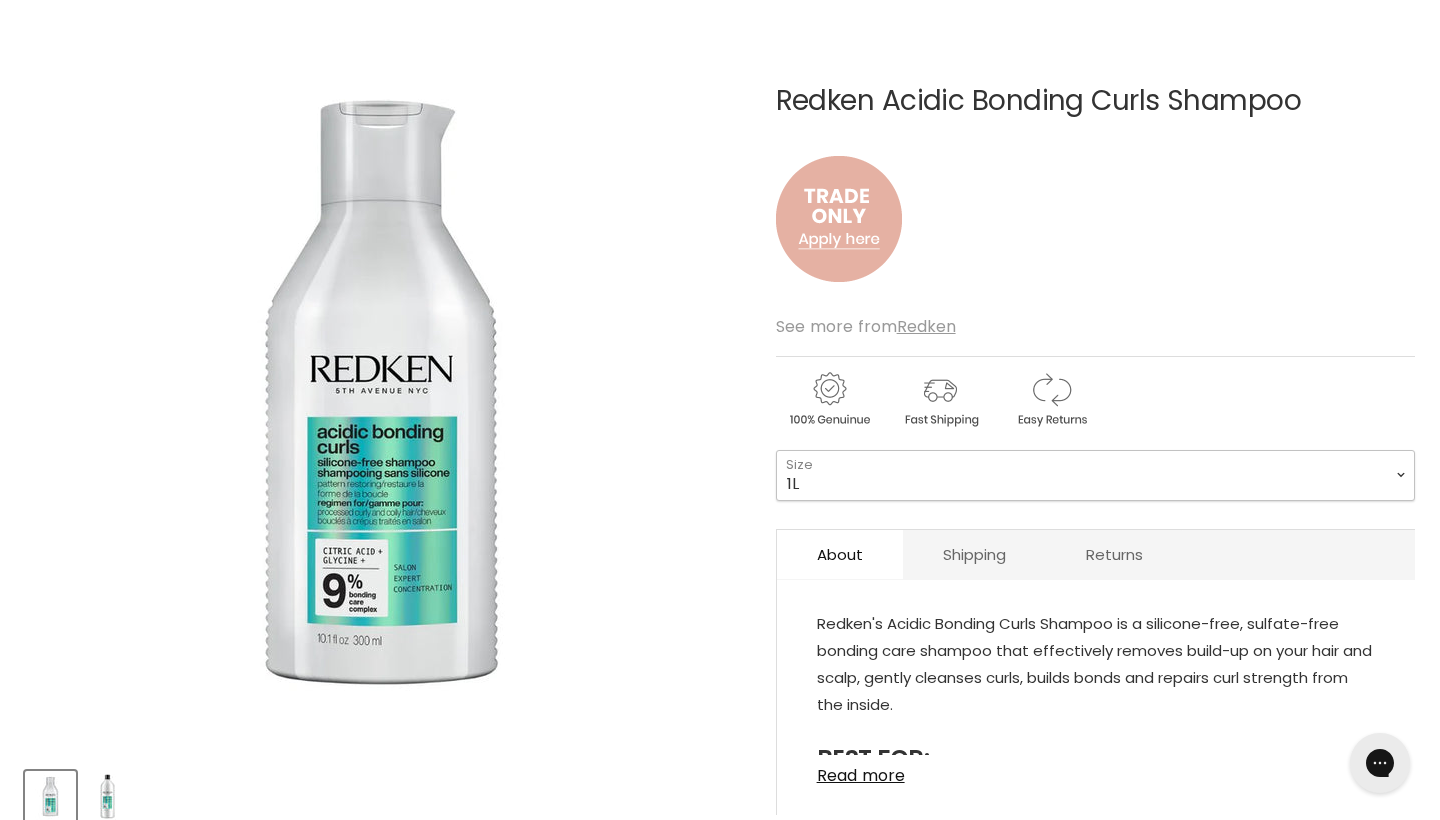 scroll, scrollTop: 208, scrollLeft: 0, axis: vertical 